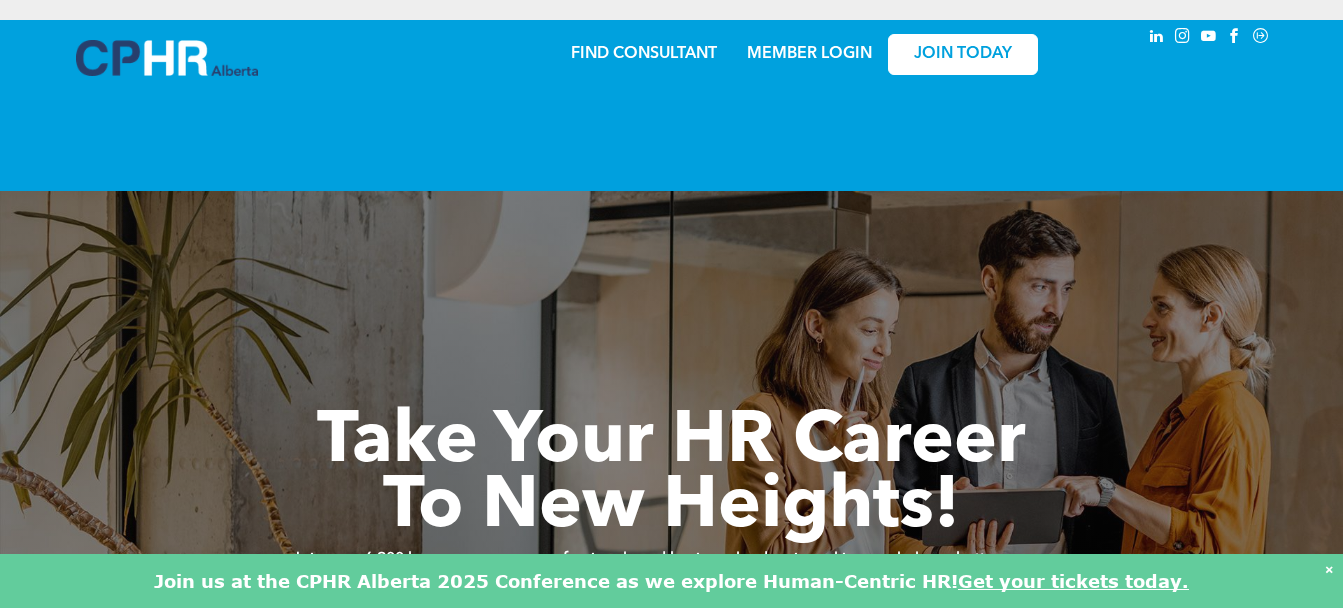 scroll, scrollTop: 0, scrollLeft: 0, axis: both 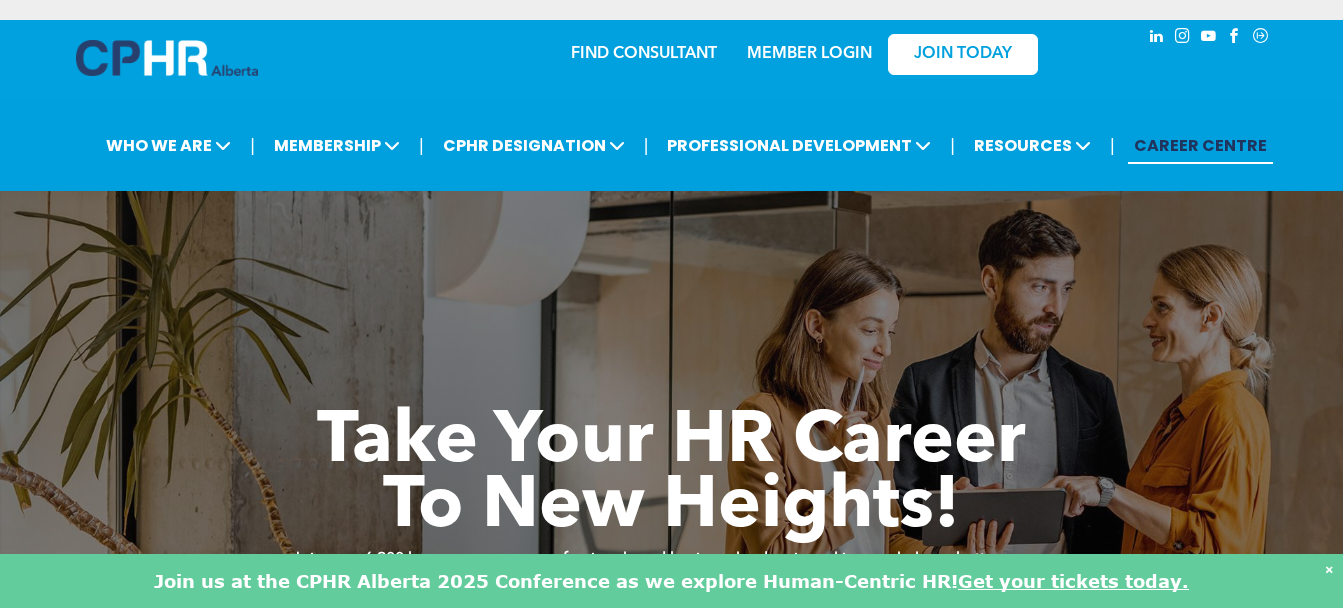 click on "MEMBER LOGIN" at bounding box center [809, 54] 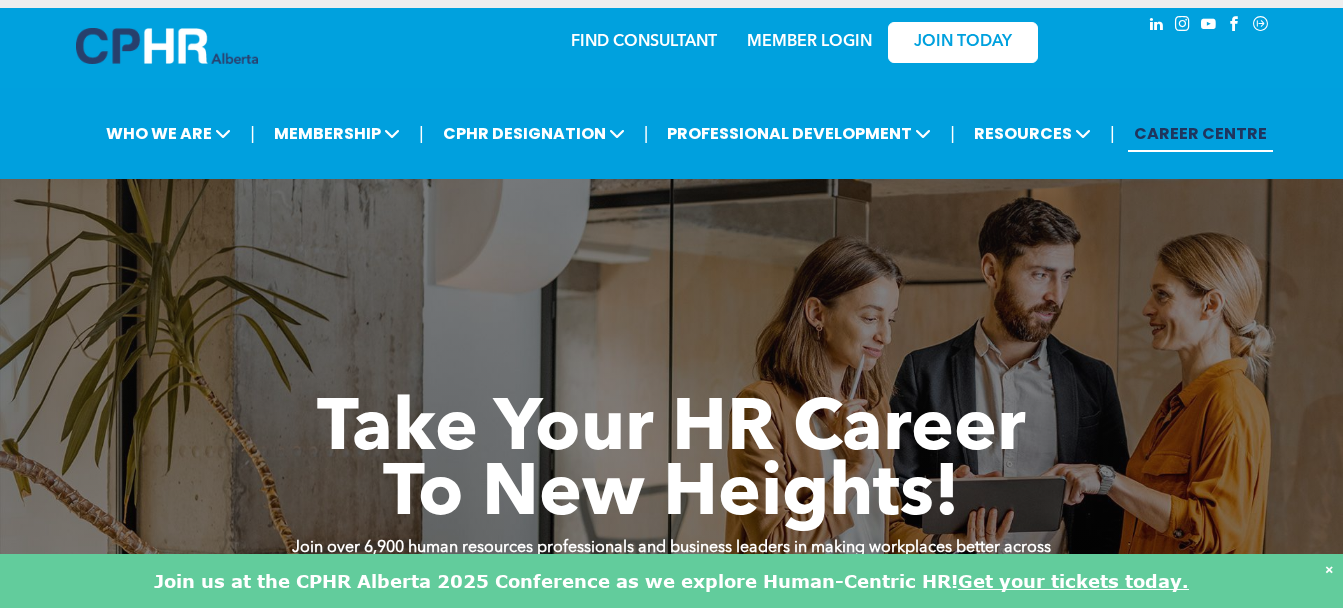 scroll, scrollTop: 0, scrollLeft: 0, axis: both 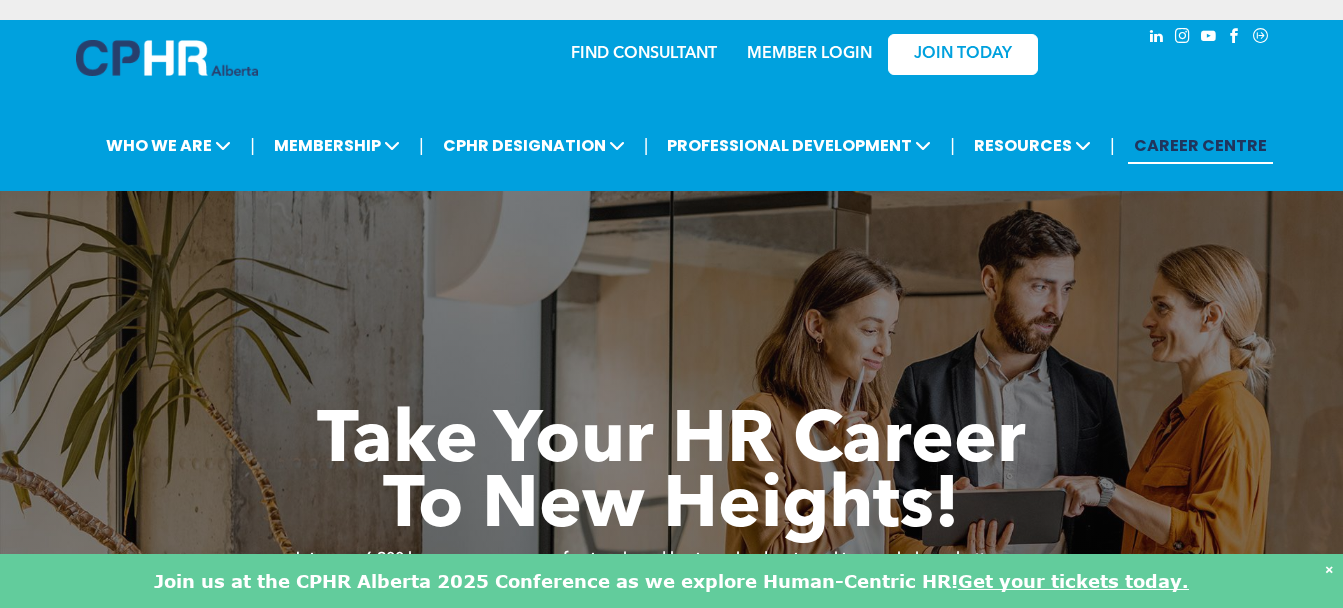 click on "MEMBER LOGIN" at bounding box center [809, 54] 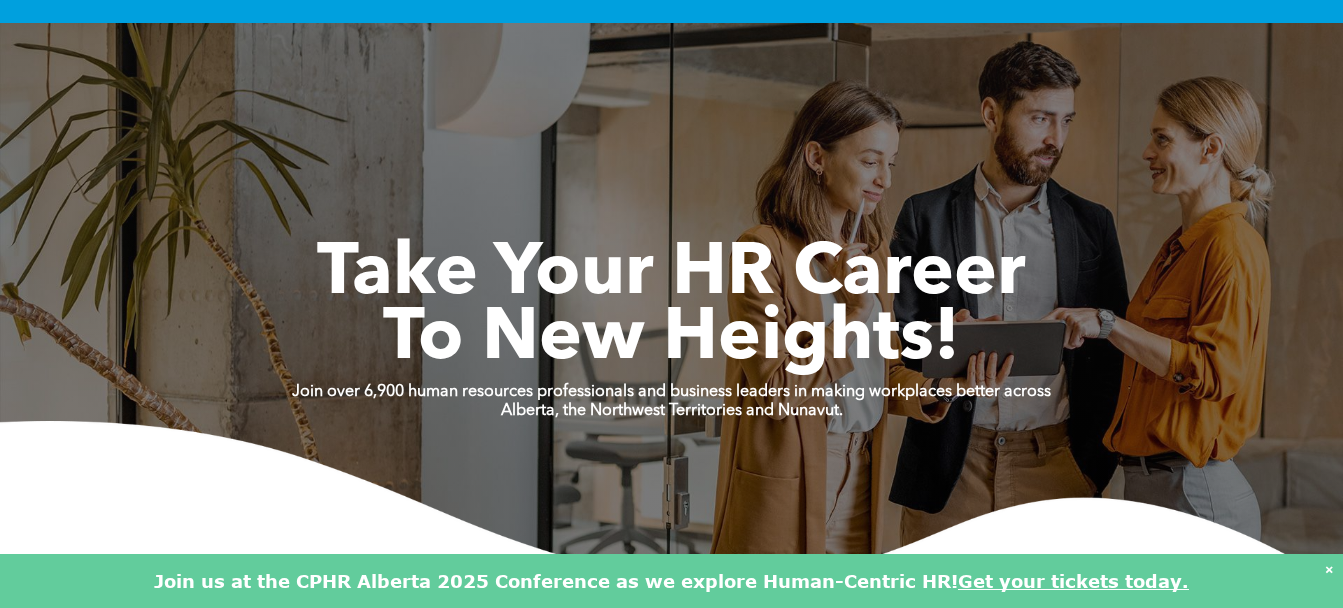 scroll, scrollTop: 0, scrollLeft: 0, axis: both 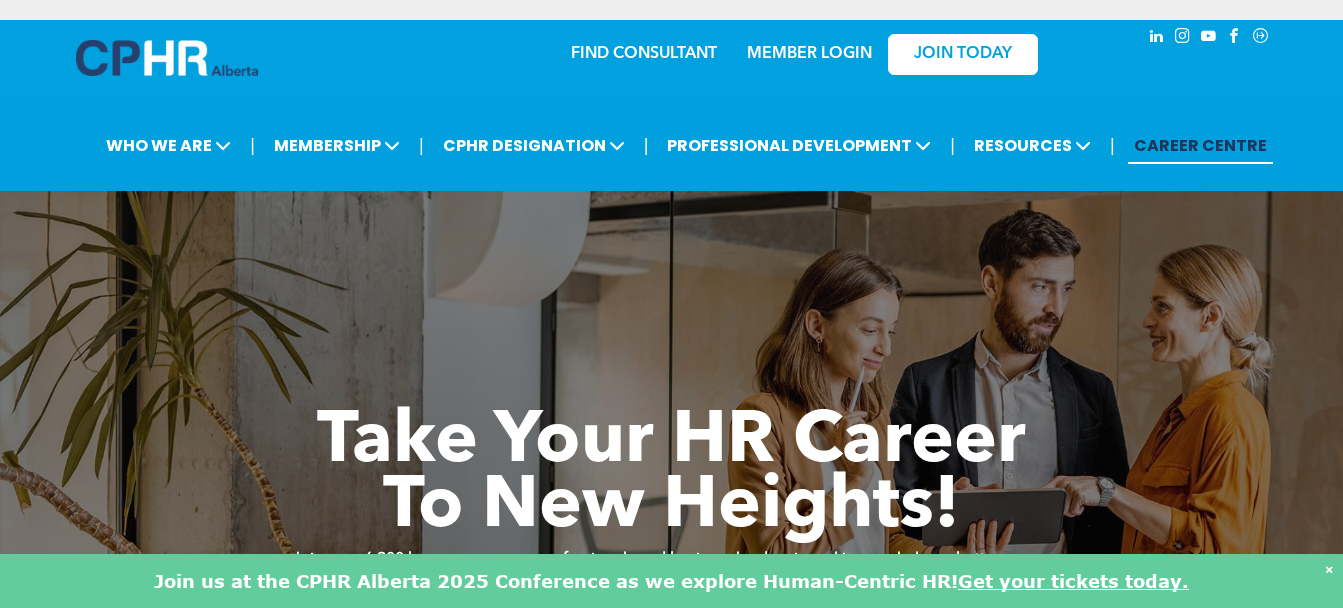click on "MEMBER LOGIN" at bounding box center (809, 54) 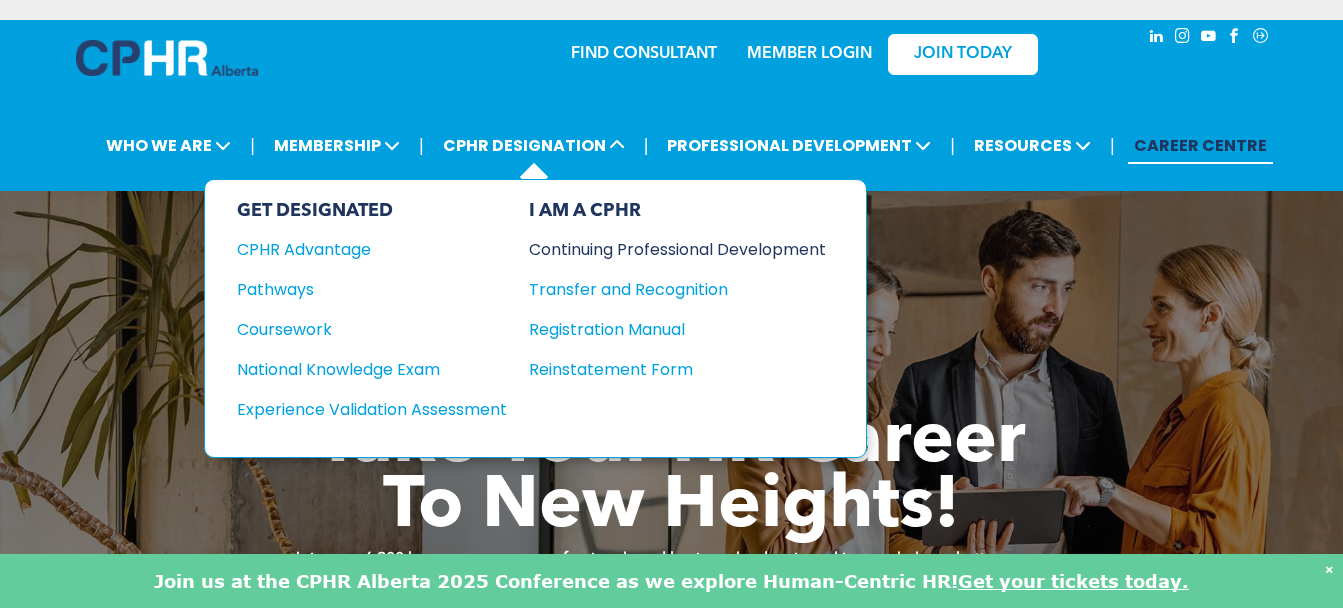 click on "Continuing Professional Development" at bounding box center (662, 249) 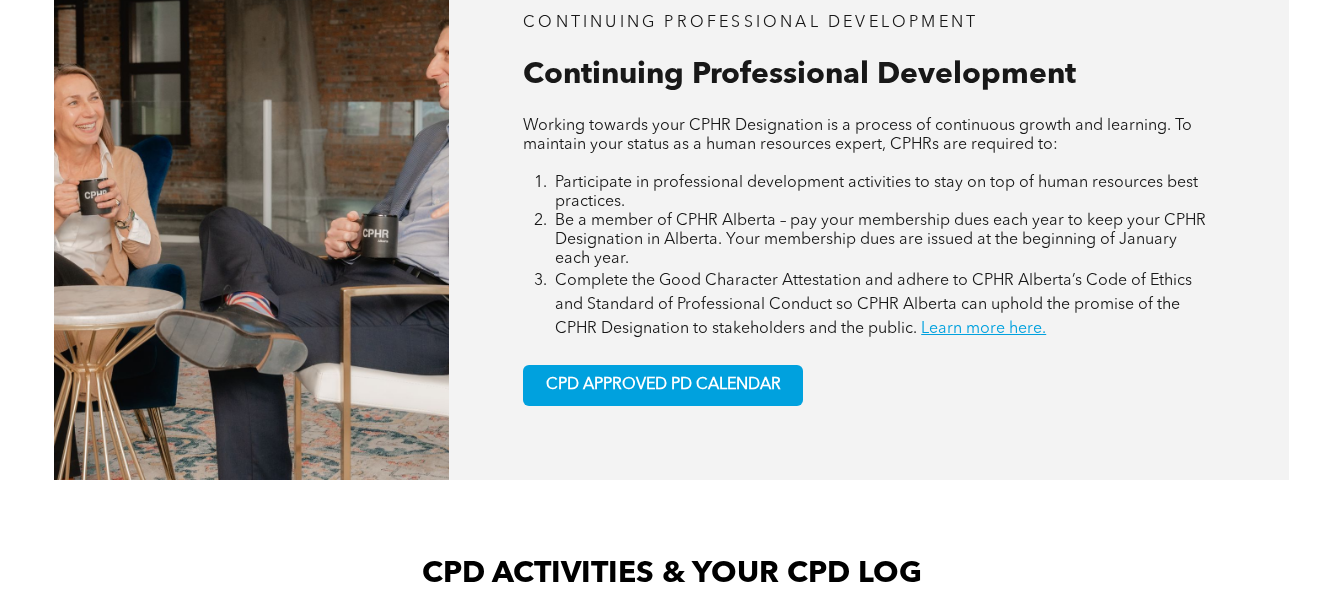 scroll, scrollTop: 938, scrollLeft: 0, axis: vertical 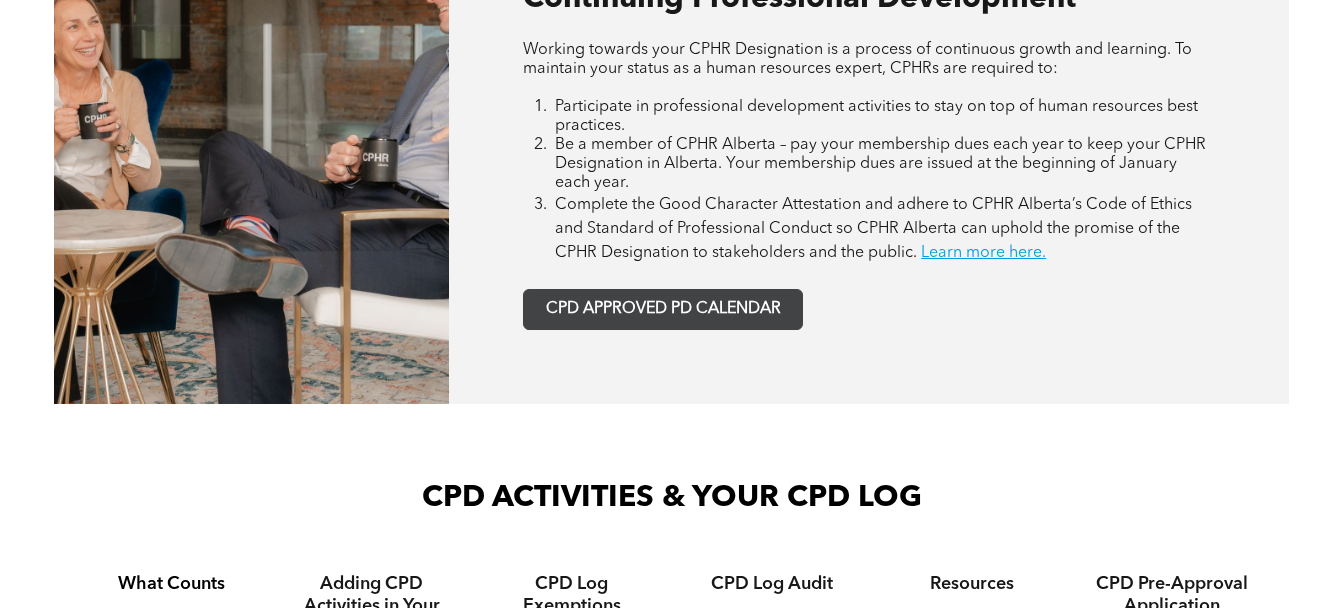 click on "CPD APPROVED PD CALENDAR" at bounding box center [663, 309] 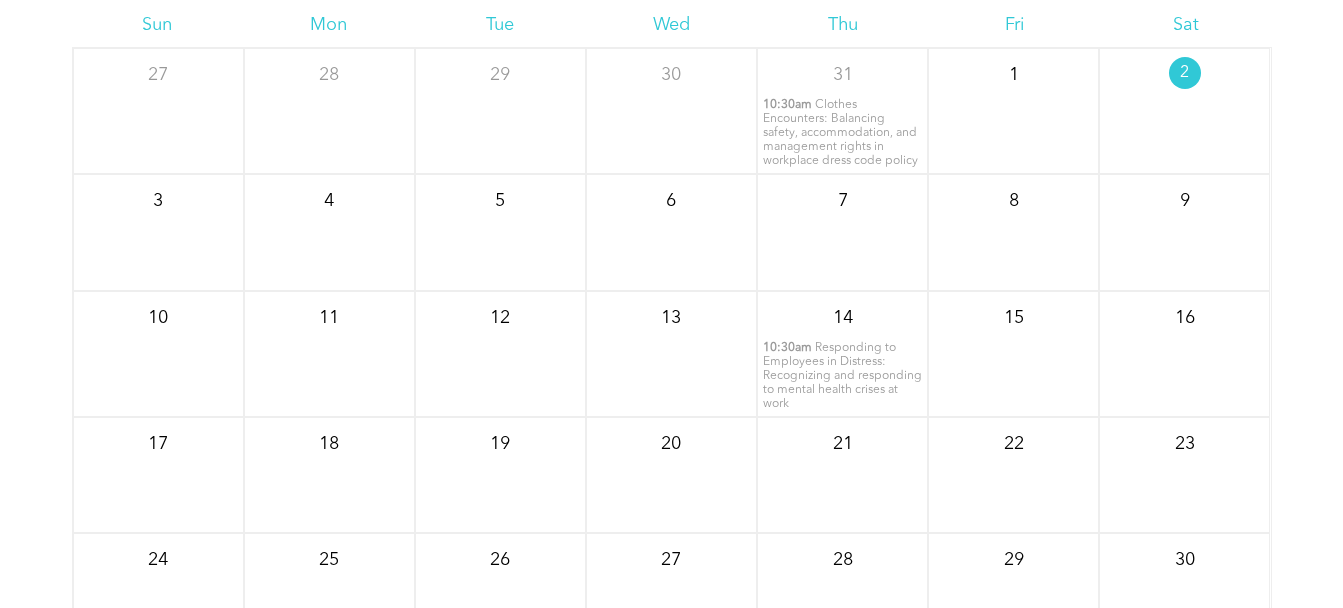 scroll, scrollTop: 2369, scrollLeft: 0, axis: vertical 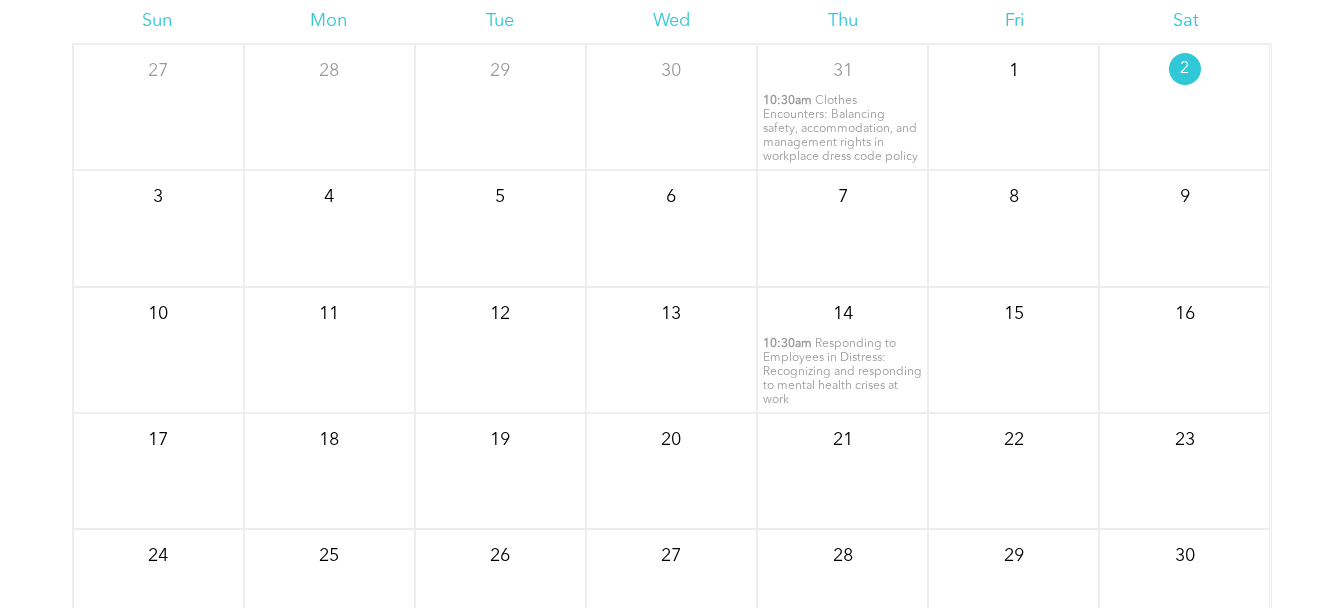 click on "Responding to Employees in Distress: Recognizing and responding to mental health crises at work" at bounding box center [842, 372] 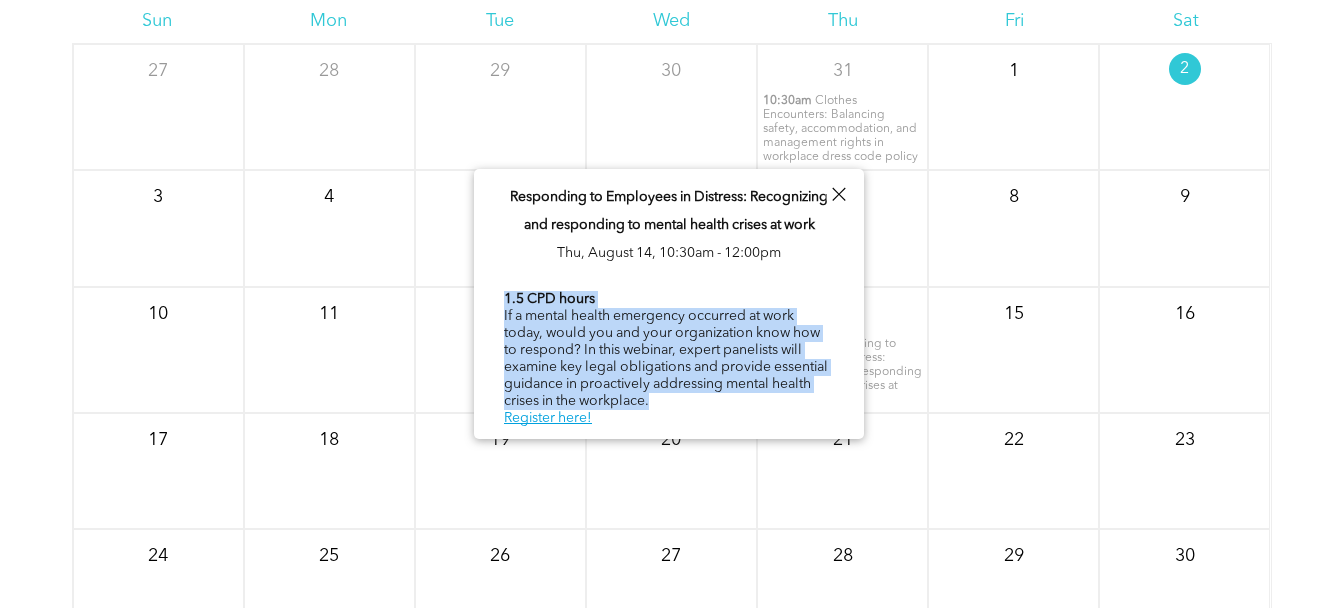 drag, startPoint x: 505, startPoint y: 306, endPoint x: 781, endPoint y: 394, distance: 289.68948 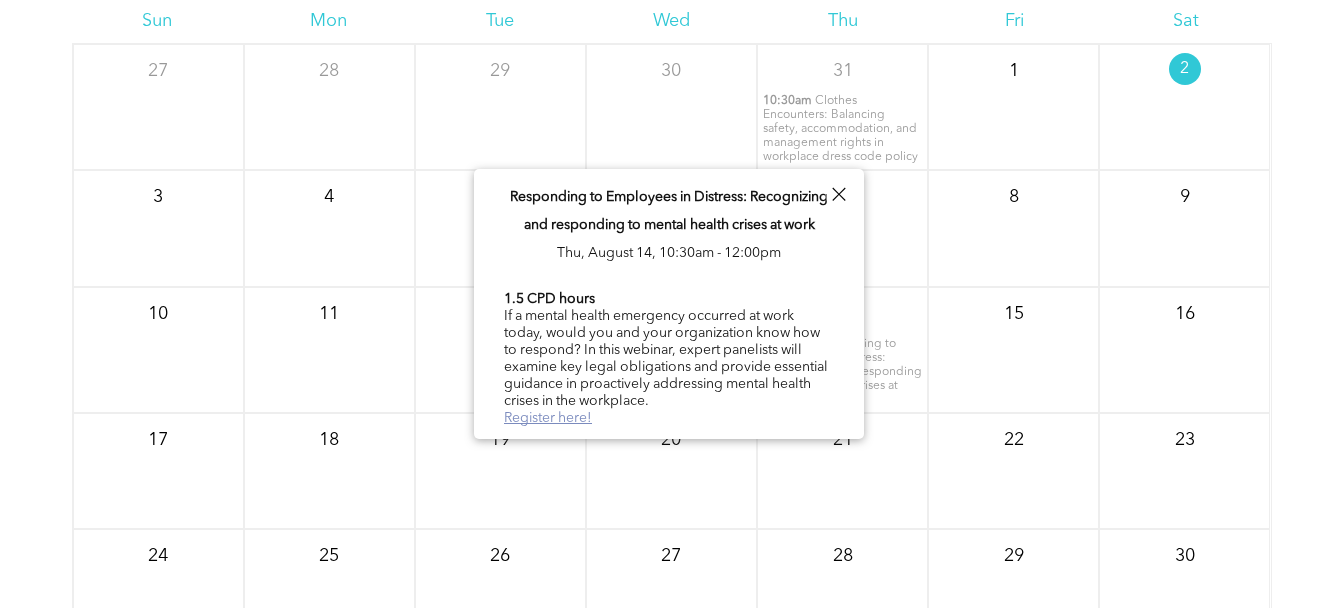 click on "Register here!" at bounding box center [548, 418] 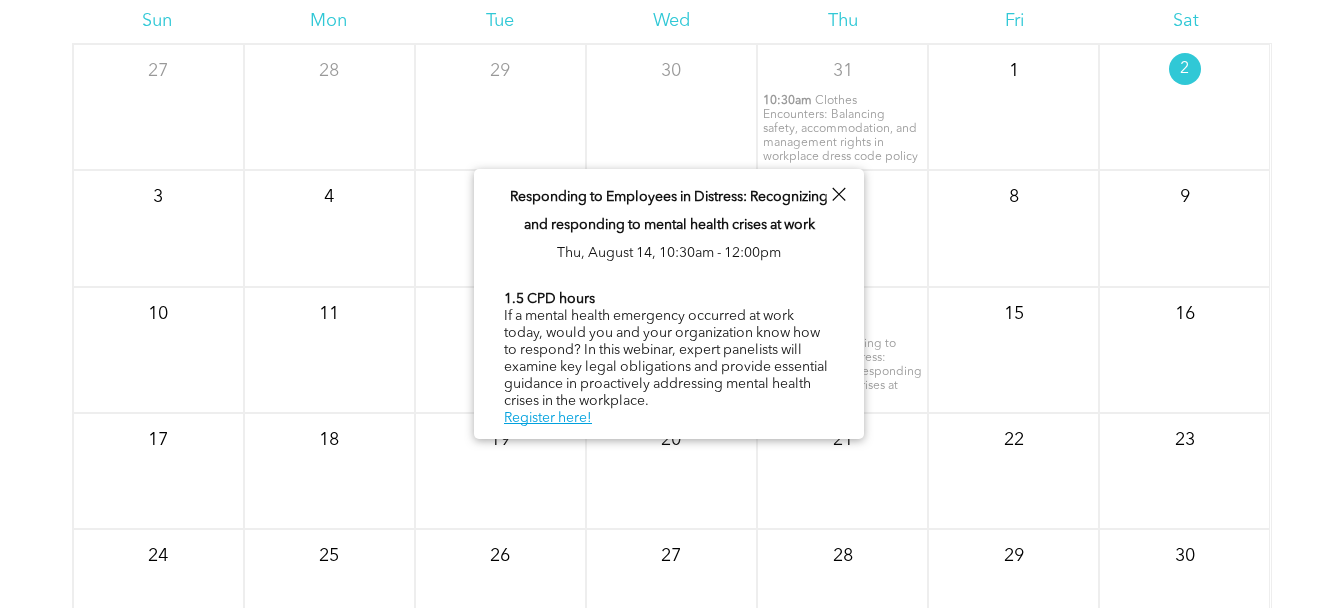 click on "11" at bounding box center (329, 350) 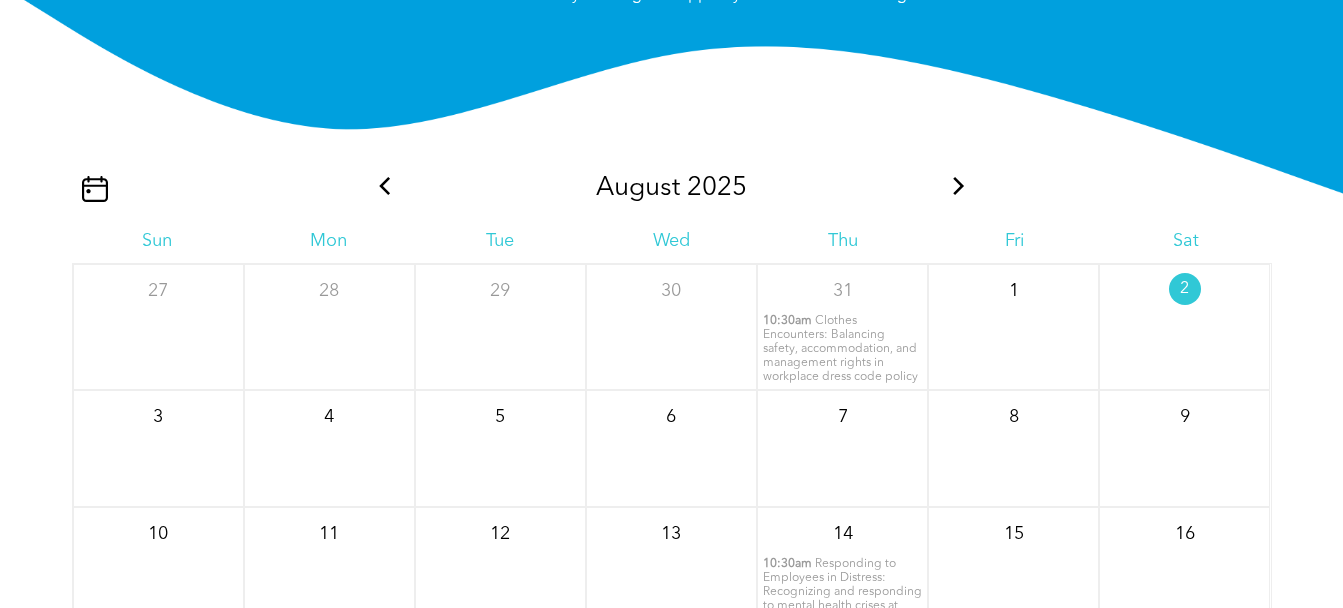 scroll, scrollTop: 2140, scrollLeft: 0, axis: vertical 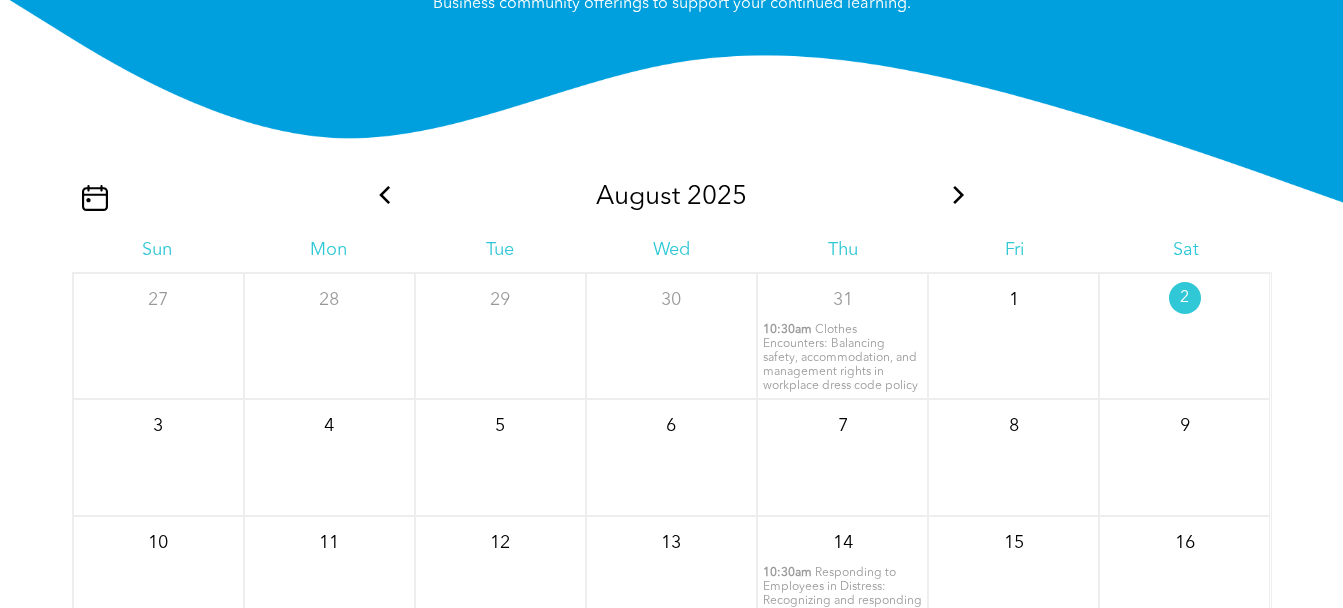 click 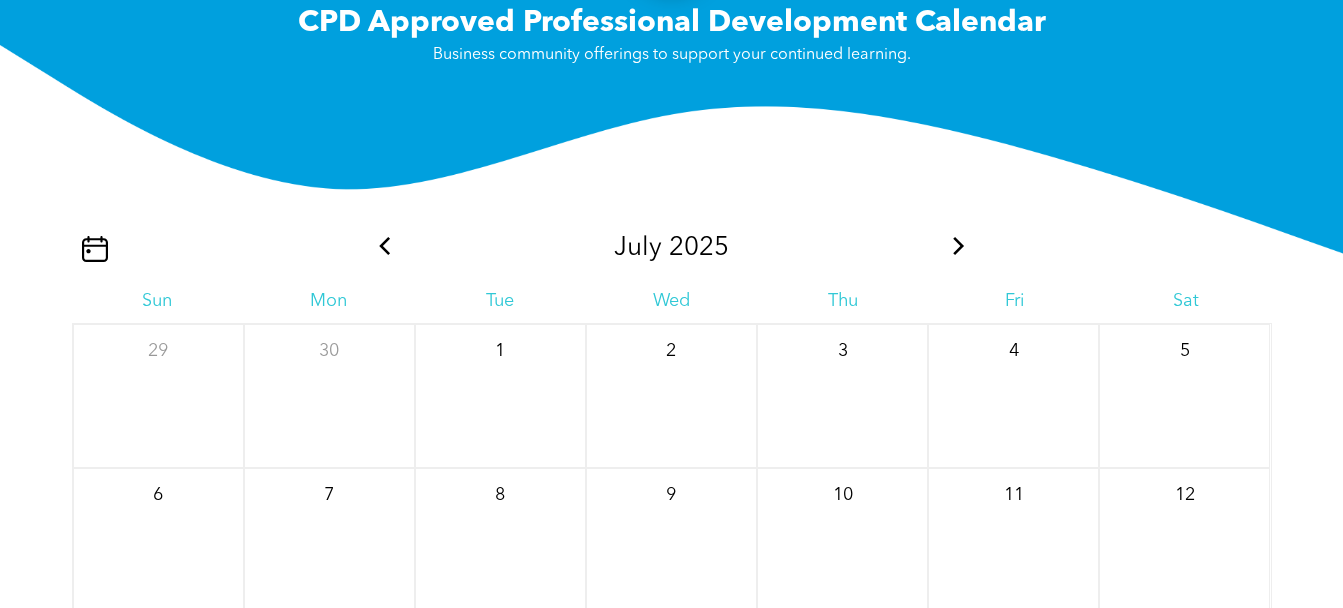 scroll, scrollTop: 2052, scrollLeft: 0, axis: vertical 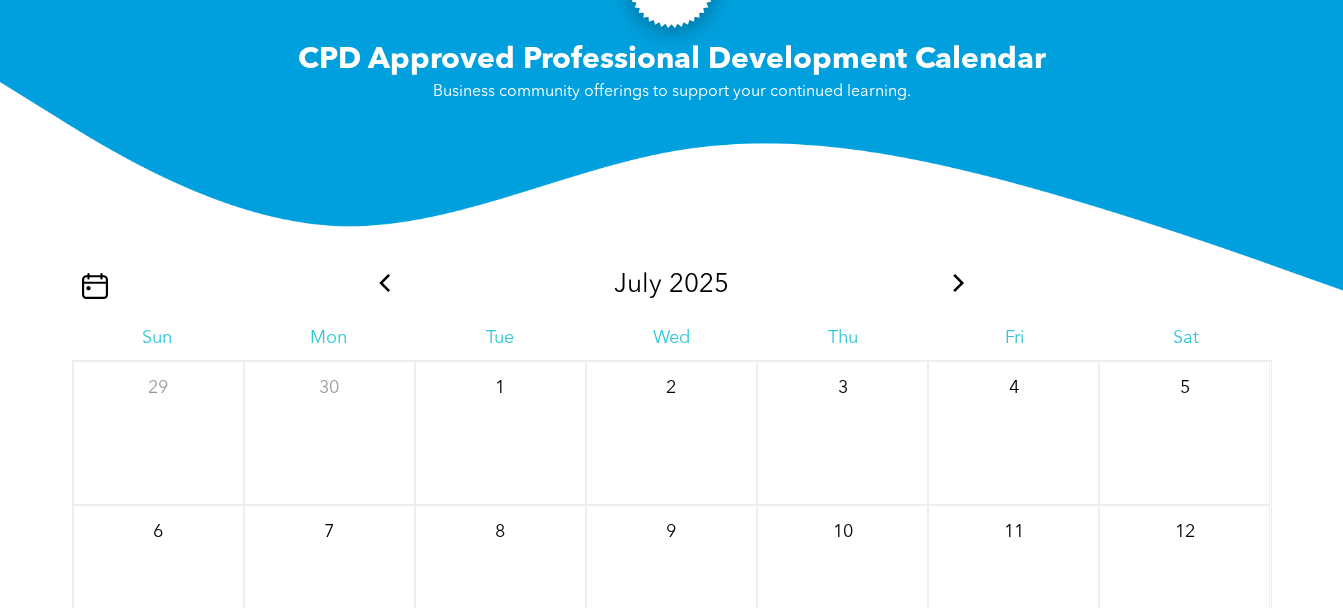 click 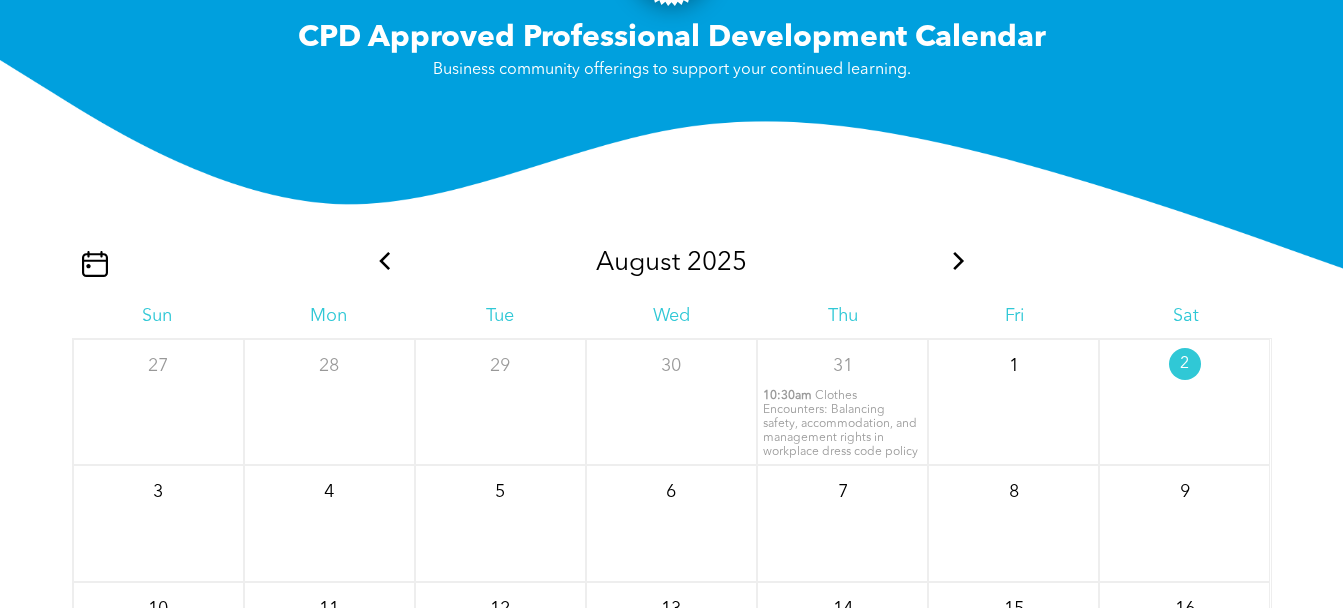 scroll, scrollTop: 2042, scrollLeft: 0, axis: vertical 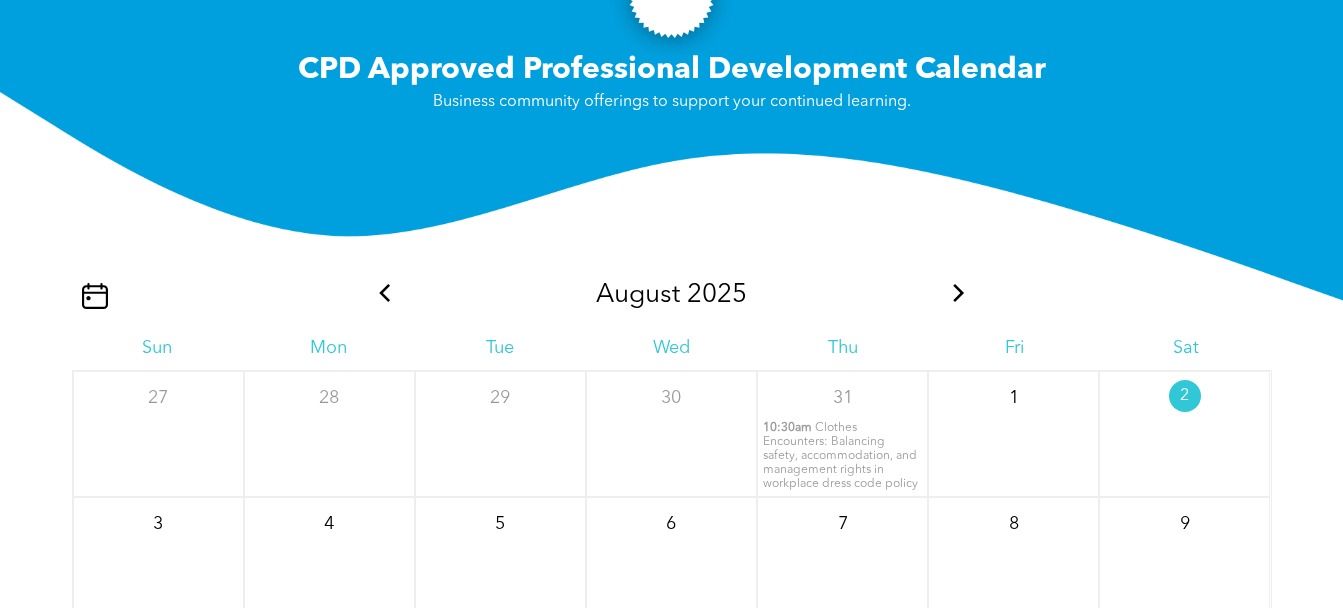 click at bounding box center [959, 295] 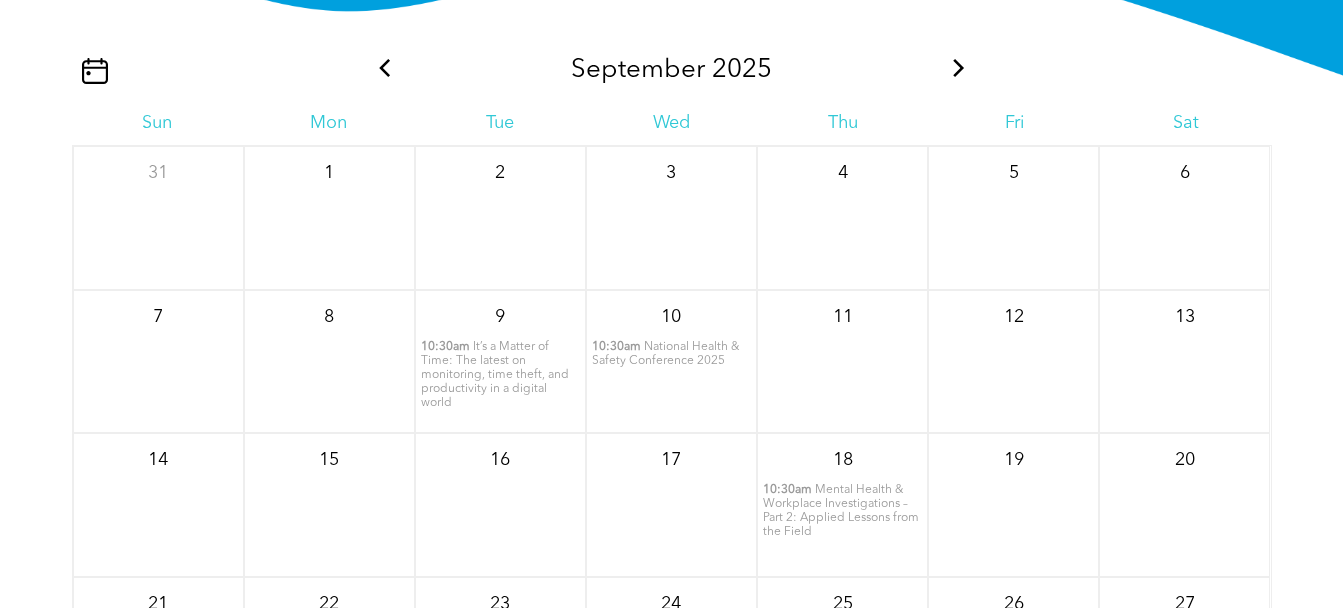 scroll, scrollTop: 2277, scrollLeft: 0, axis: vertical 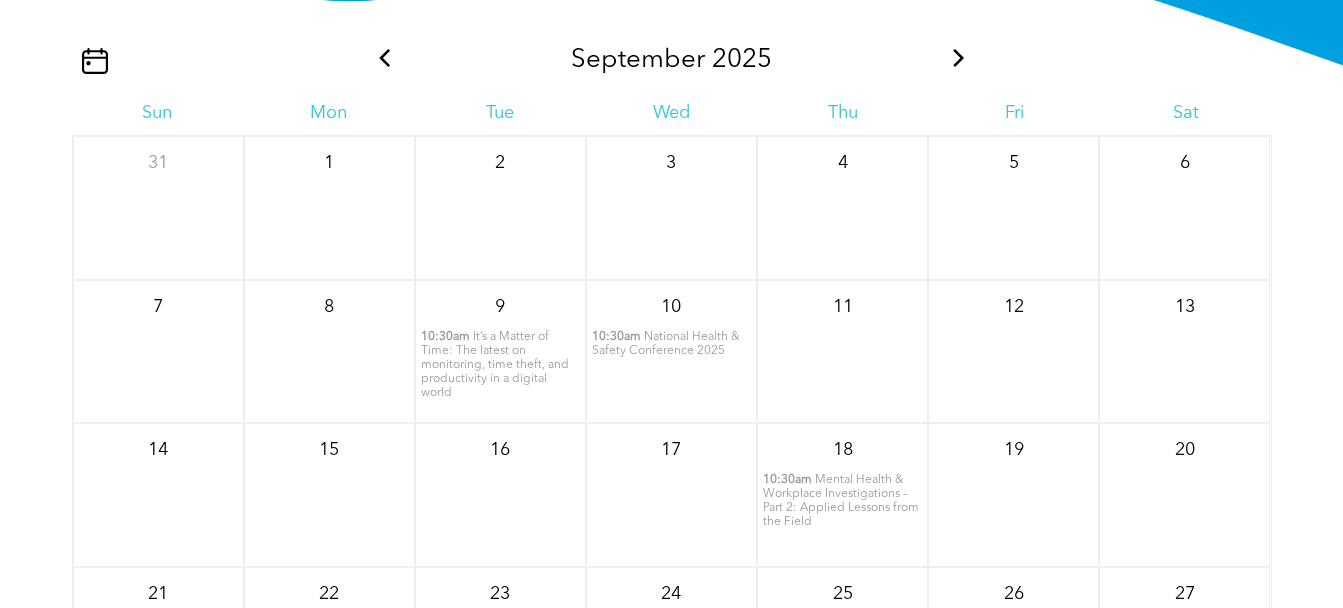 drag, startPoint x: 421, startPoint y: 316, endPoint x: 561, endPoint y: 391, distance: 158.8238 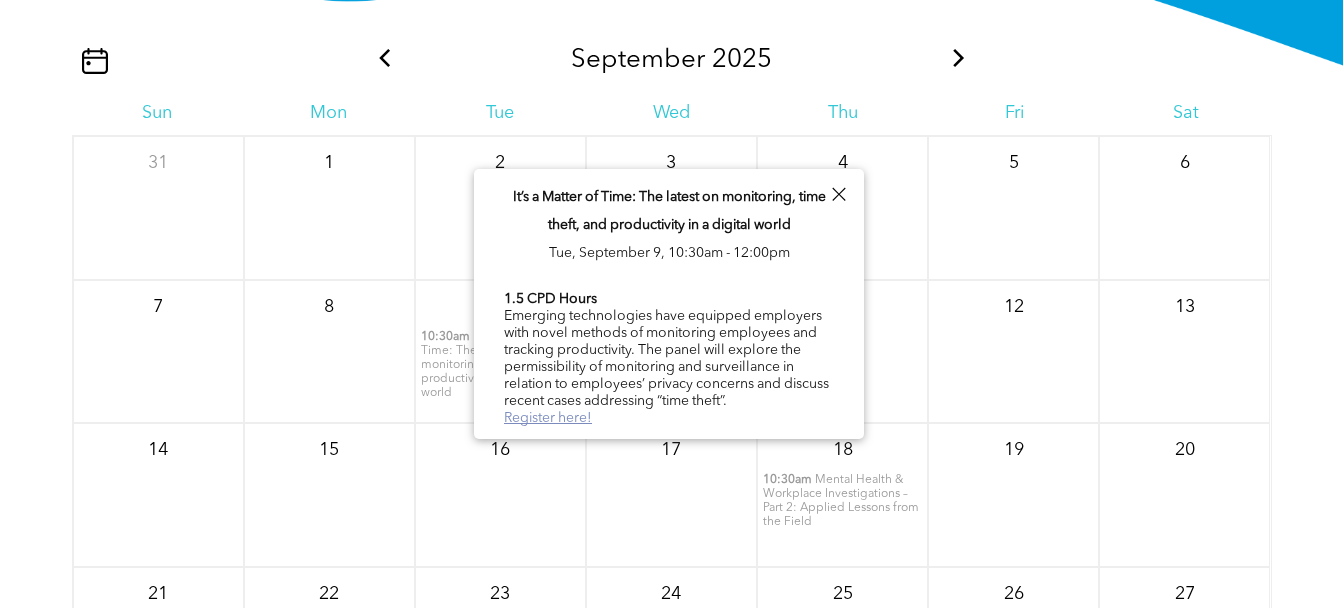 click on "Register here!" at bounding box center [548, 418] 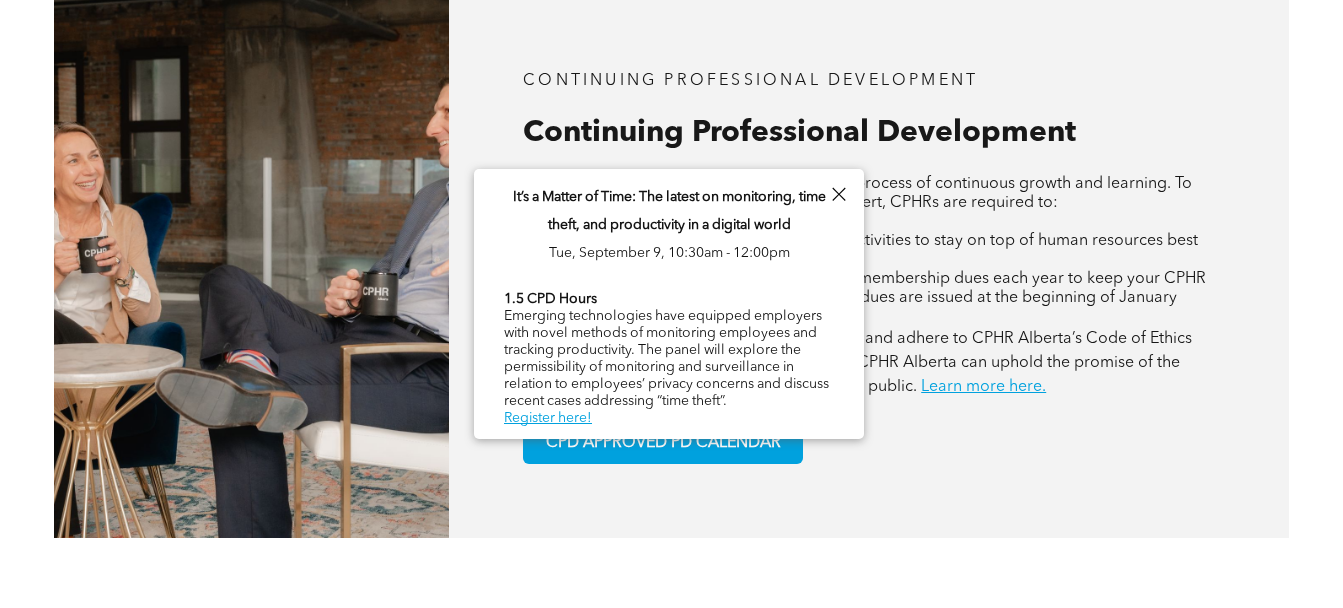 scroll, scrollTop: 68, scrollLeft: 0, axis: vertical 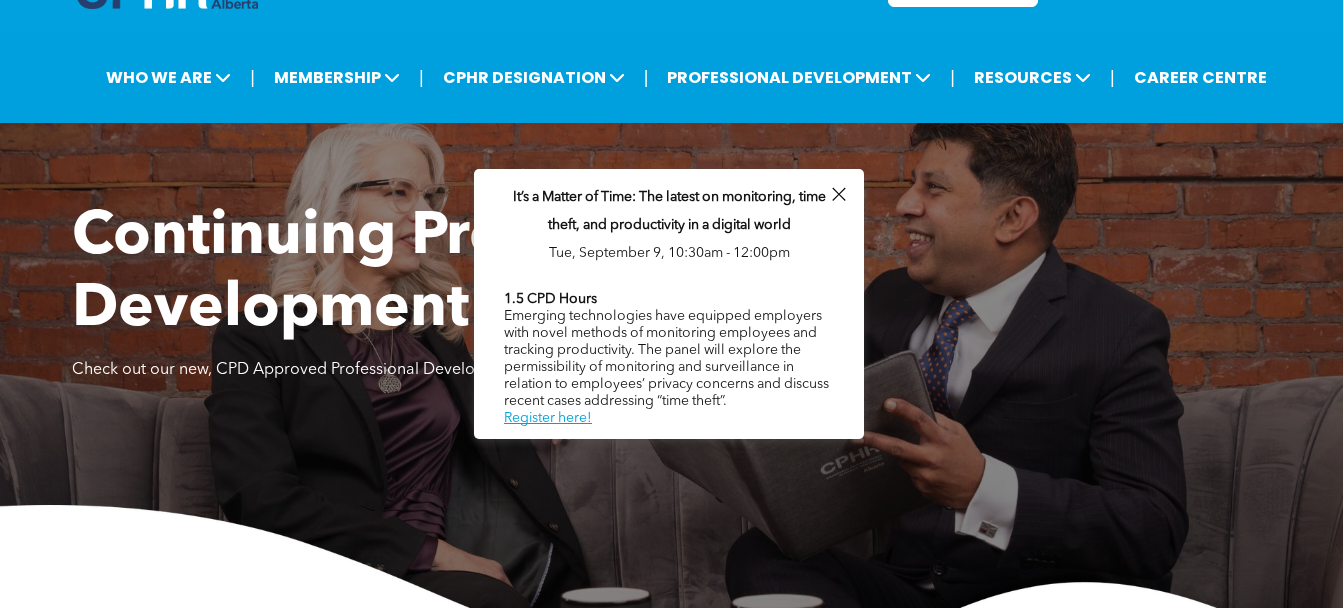 click at bounding box center [838, 194] 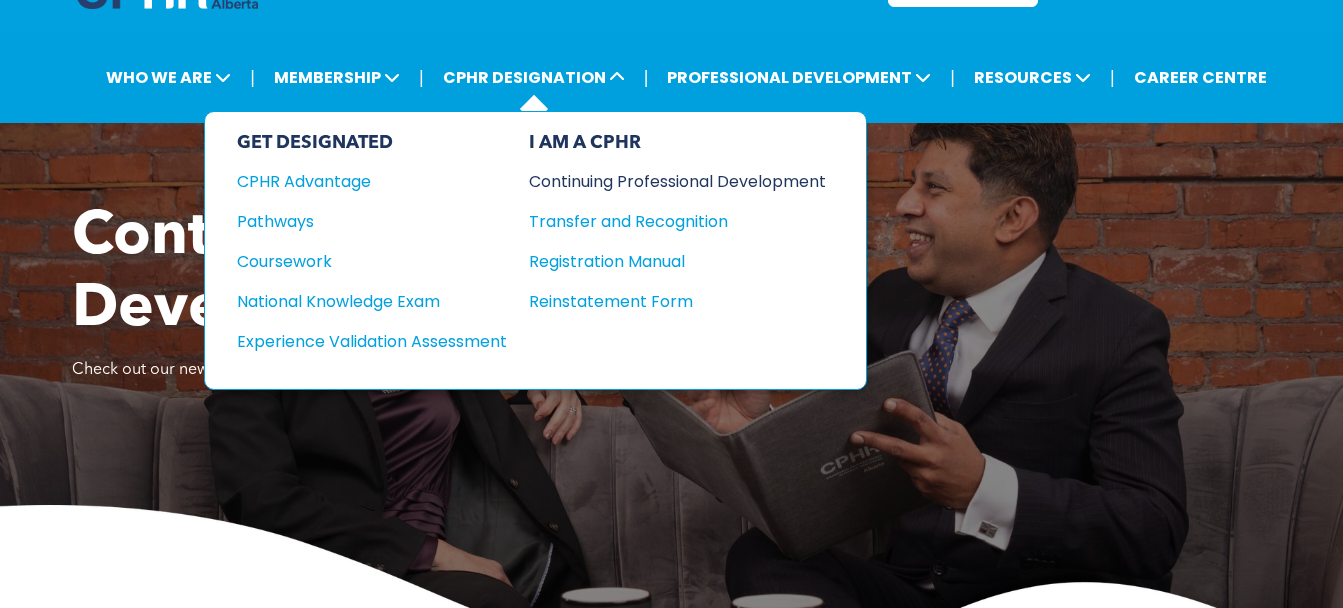 click on "Continuing Professional Development" at bounding box center (662, 181) 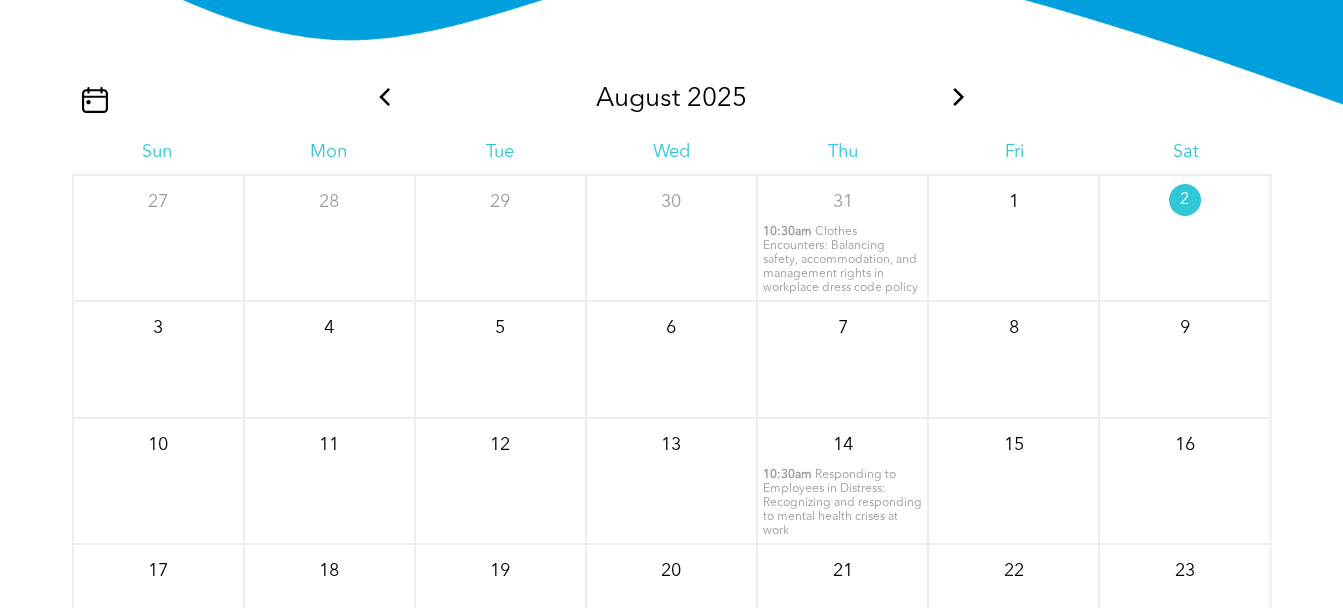 scroll, scrollTop: 2204, scrollLeft: 0, axis: vertical 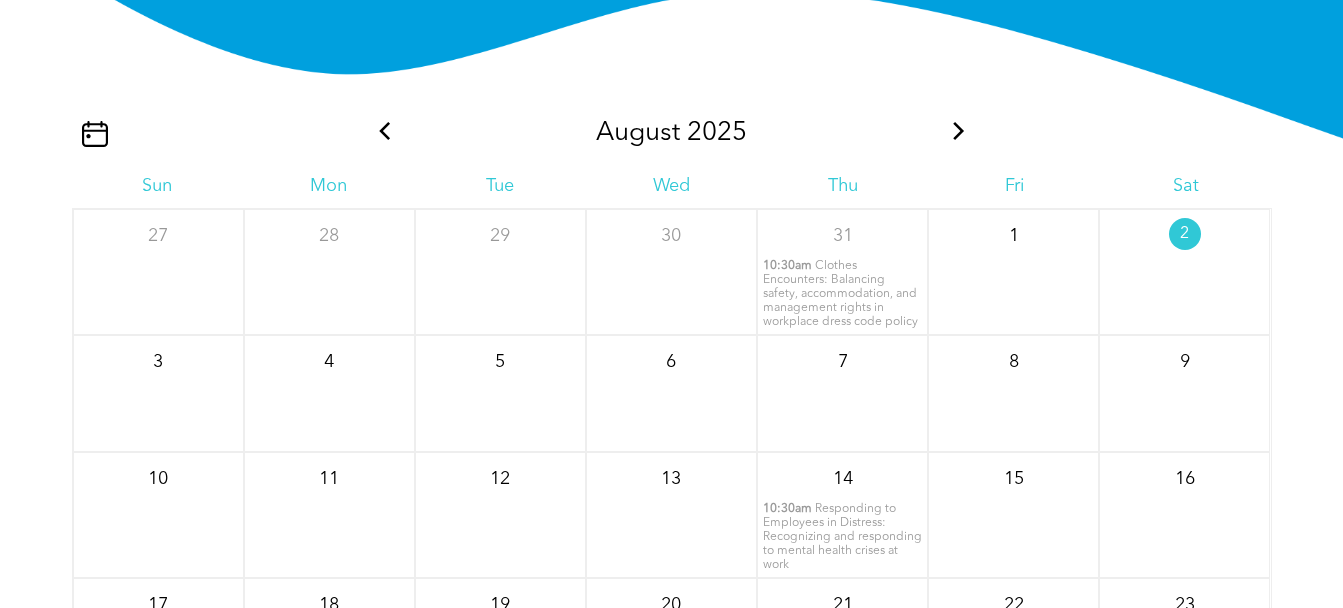 click 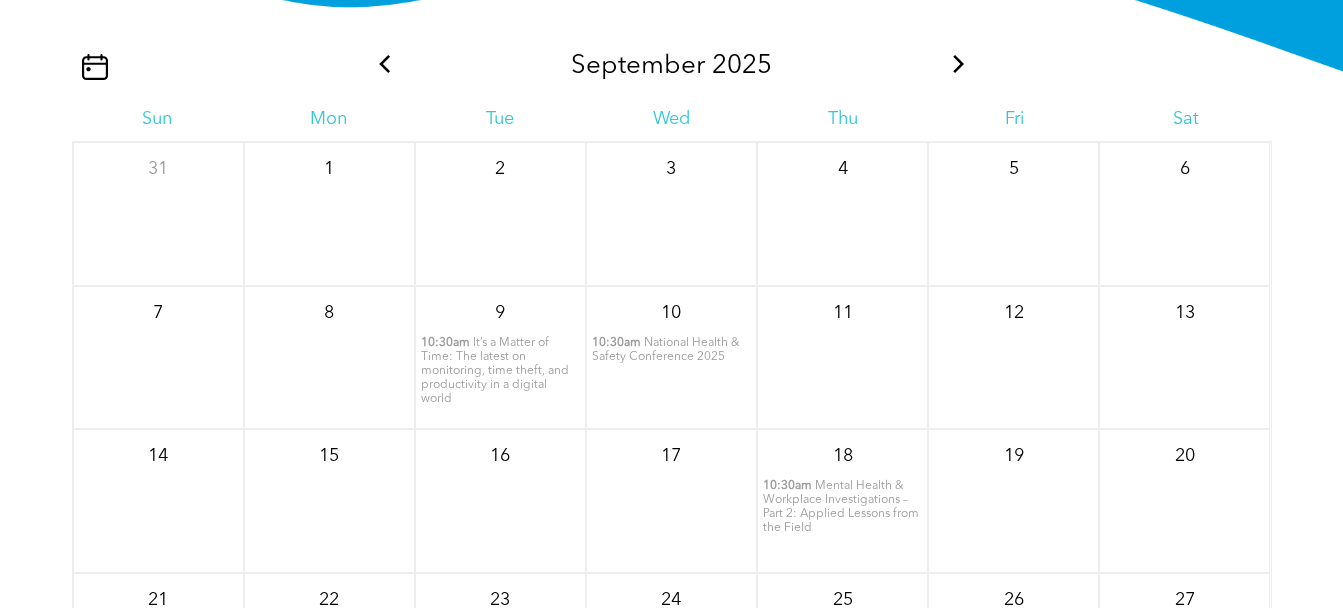 scroll, scrollTop: 2272, scrollLeft: 0, axis: vertical 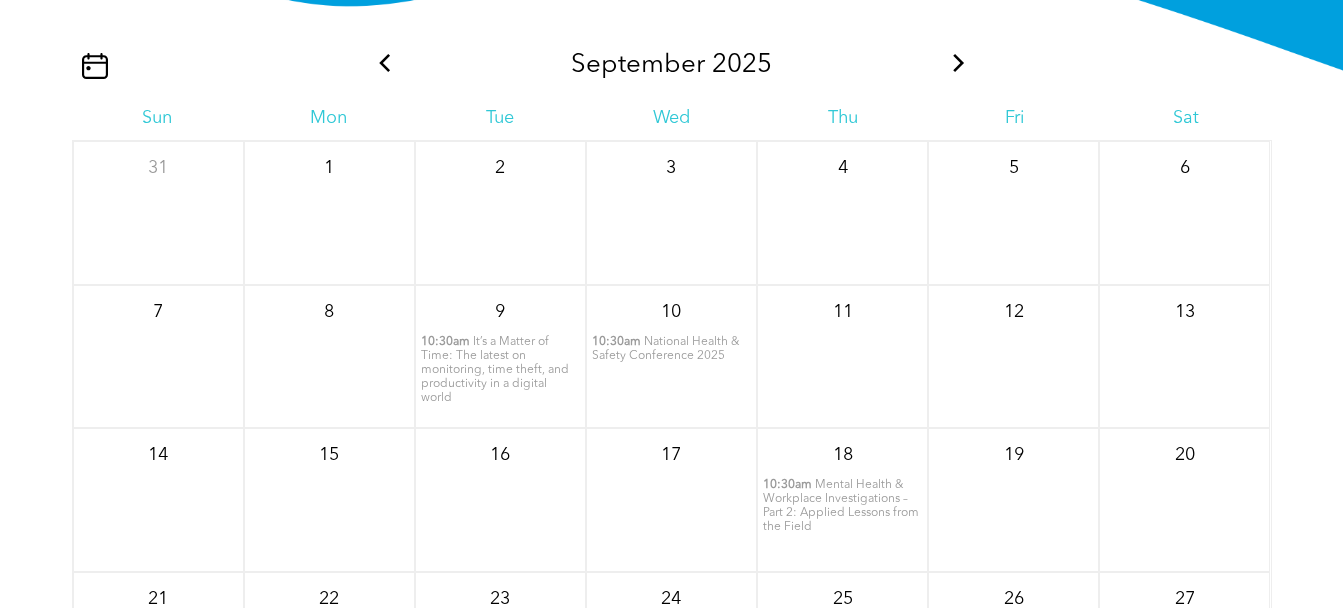 click on "It’s a Matter of Time: The latest on monitoring, time theft, and productivity in a digital world" at bounding box center (495, 370) 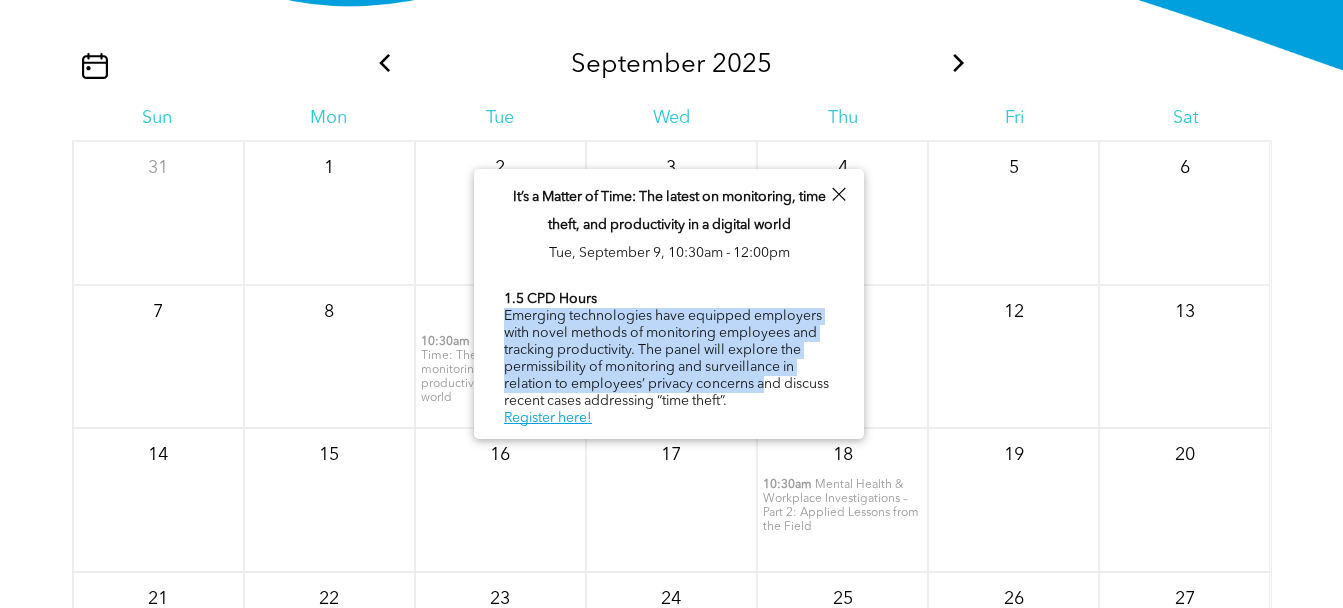 drag, startPoint x: 504, startPoint y: 311, endPoint x: 769, endPoint y: 382, distance: 274.3465 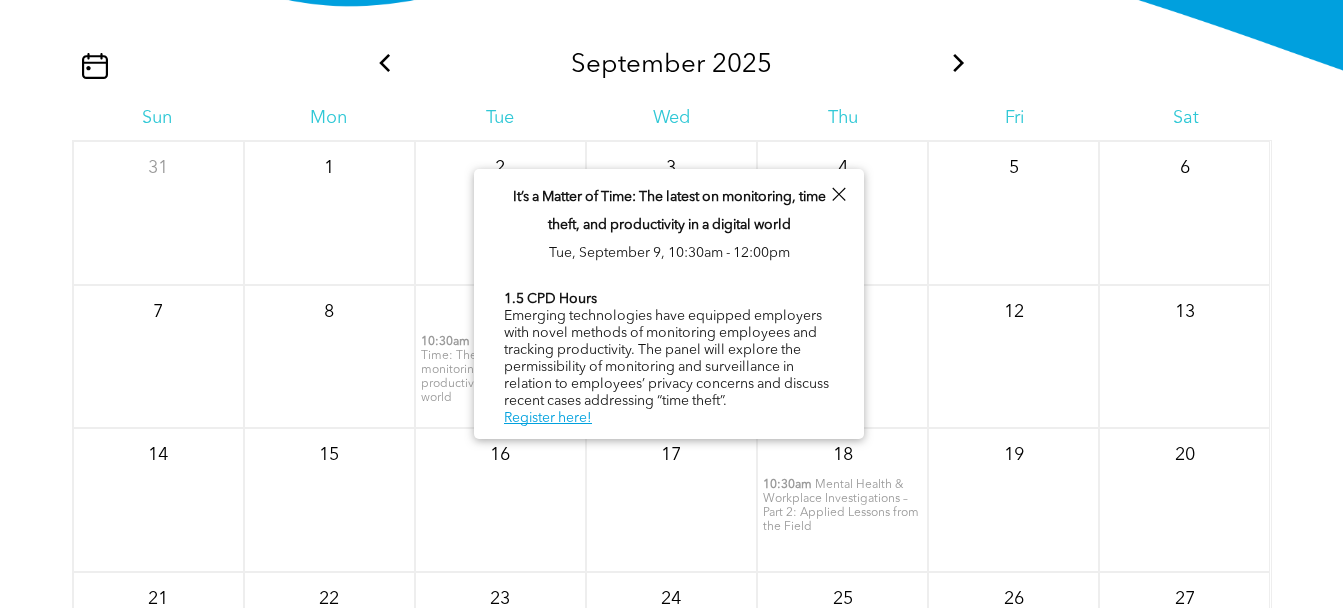 click on "1.5 CPD Hours Emerging technologies have equipped employers with novel methods of monitoring employees and tracking productivity. The panel will explore the permissibility of monitoring and surveillance in relation to employees’ privacy concerns and discuss recent cases addressing “time theft”.  Register here!" at bounding box center [669, 359] 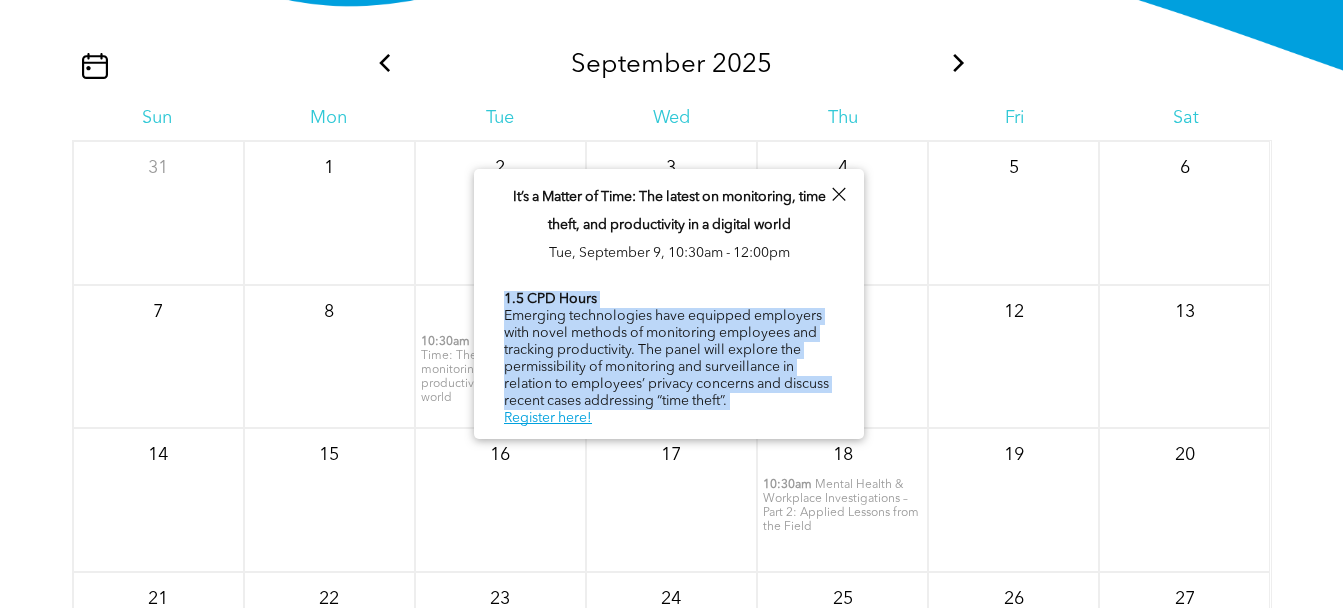 drag, startPoint x: 791, startPoint y: 389, endPoint x: 511, endPoint y: 294, distance: 295.6772 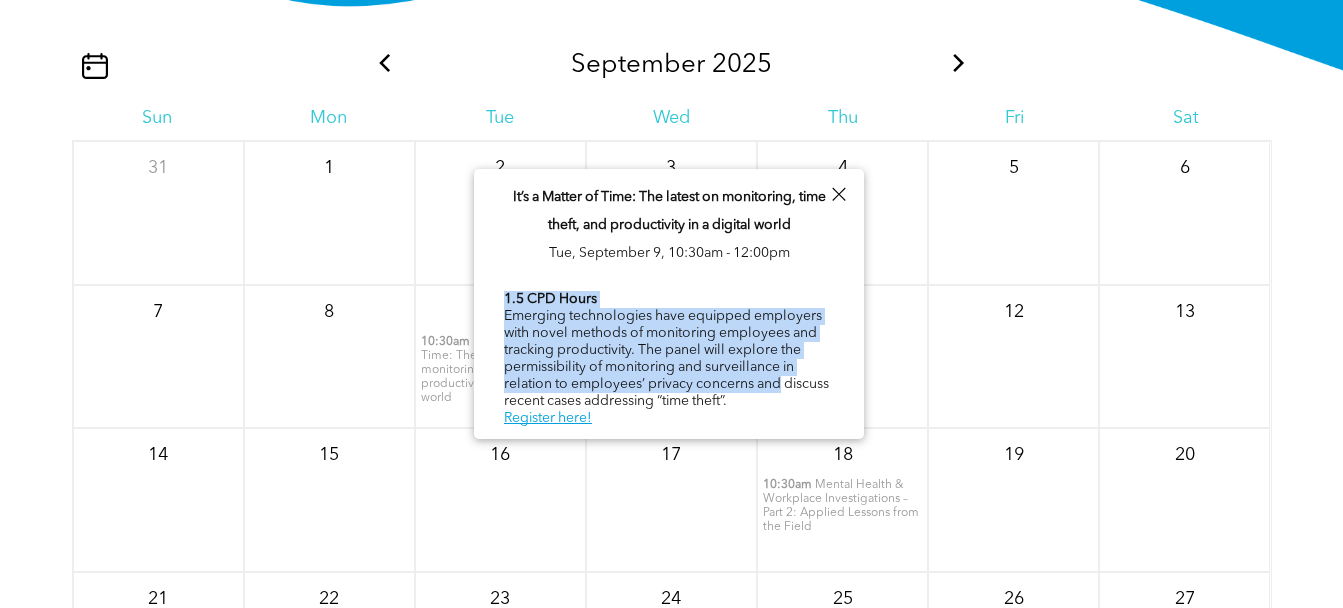 drag, startPoint x: 511, startPoint y: 294, endPoint x: 840, endPoint y: 389, distance: 342.44122 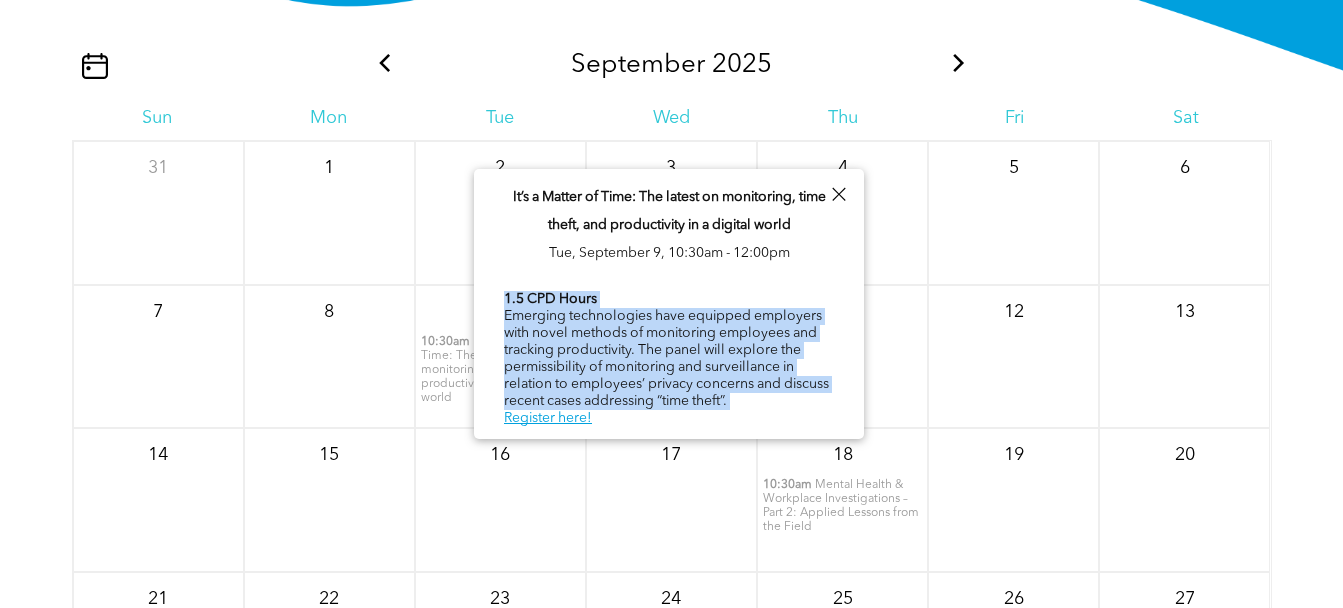 click on "It’s a Matter of Time: The latest on monitoring, time theft, and productivity in a digital world
Tue, September 9, 10:30am - 12:00pm
1.5 CPD Hours Emerging technologies have equipped employers with novel methods of monitoring employees and tracking productivity. The panel will explore the permissibility of monitoring and surveillance in relation to employees’ privacy concerns and discuss recent cases addressing “time theft”.  Register here!" at bounding box center (669, 303) 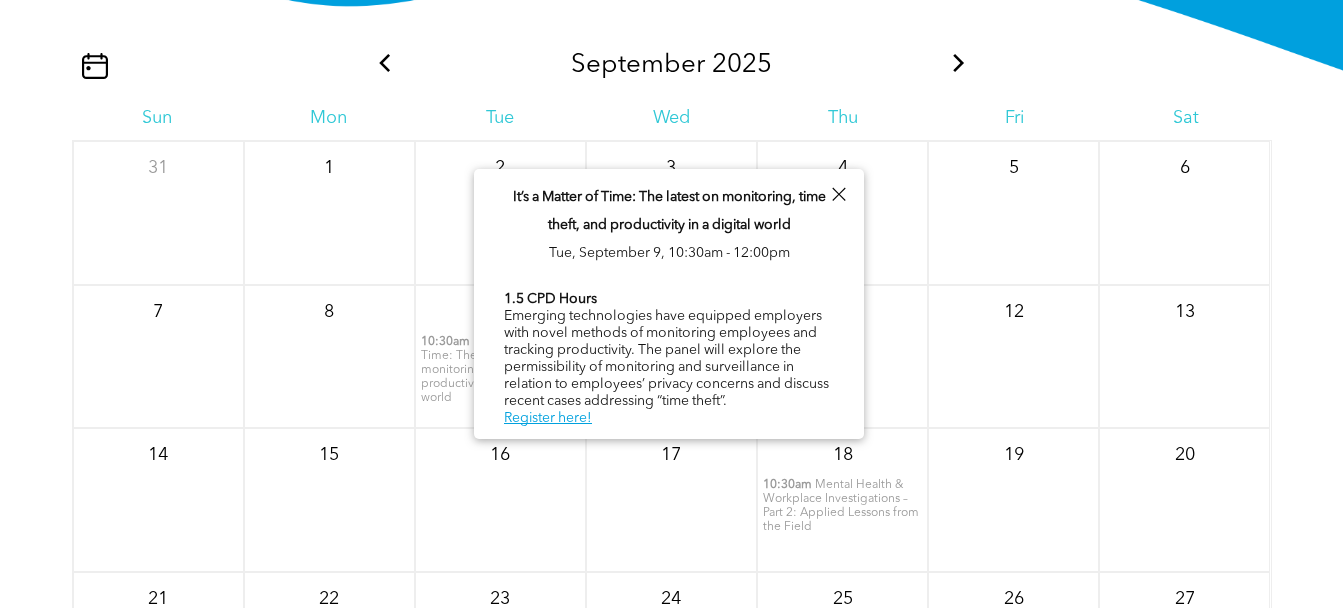 click at bounding box center [838, 194] 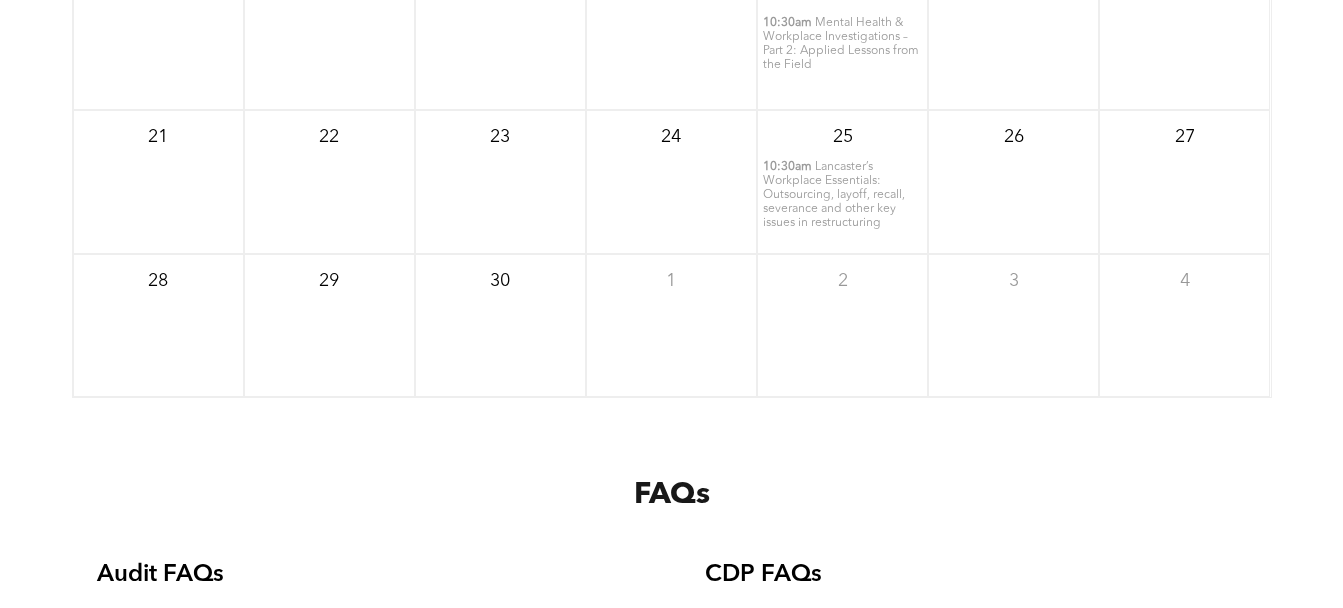 scroll, scrollTop: 2733, scrollLeft: 0, axis: vertical 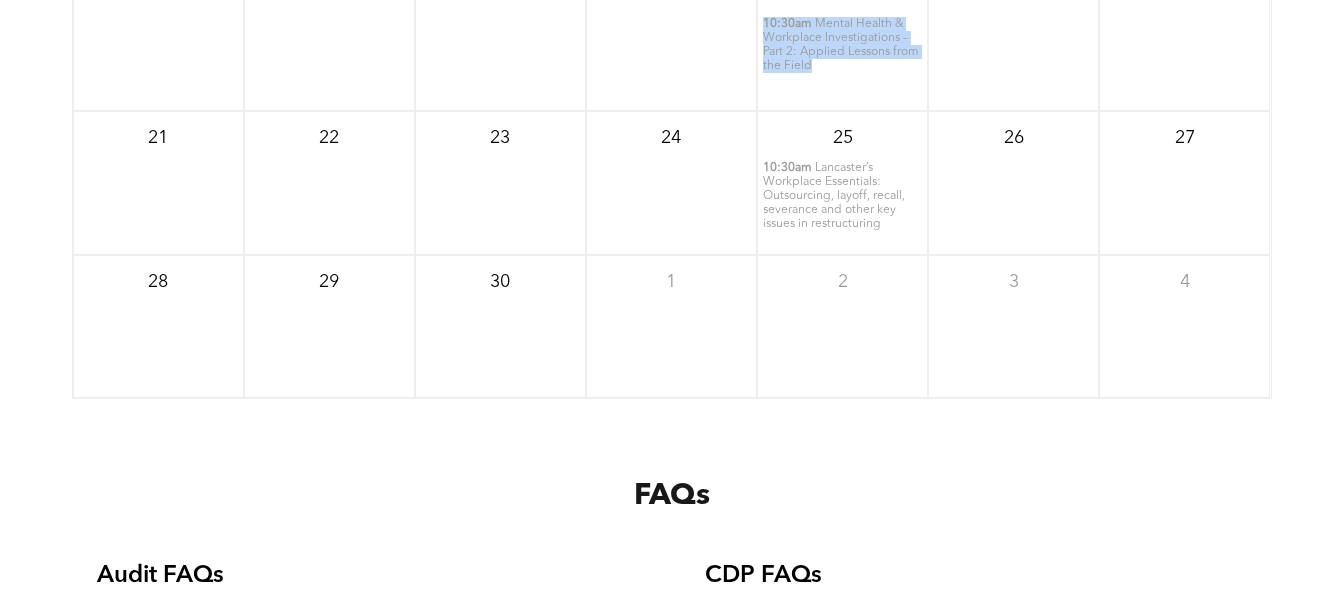 drag, startPoint x: 841, startPoint y: 76, endPoint x: 759, endPoint y: 28, distance: 95.015785 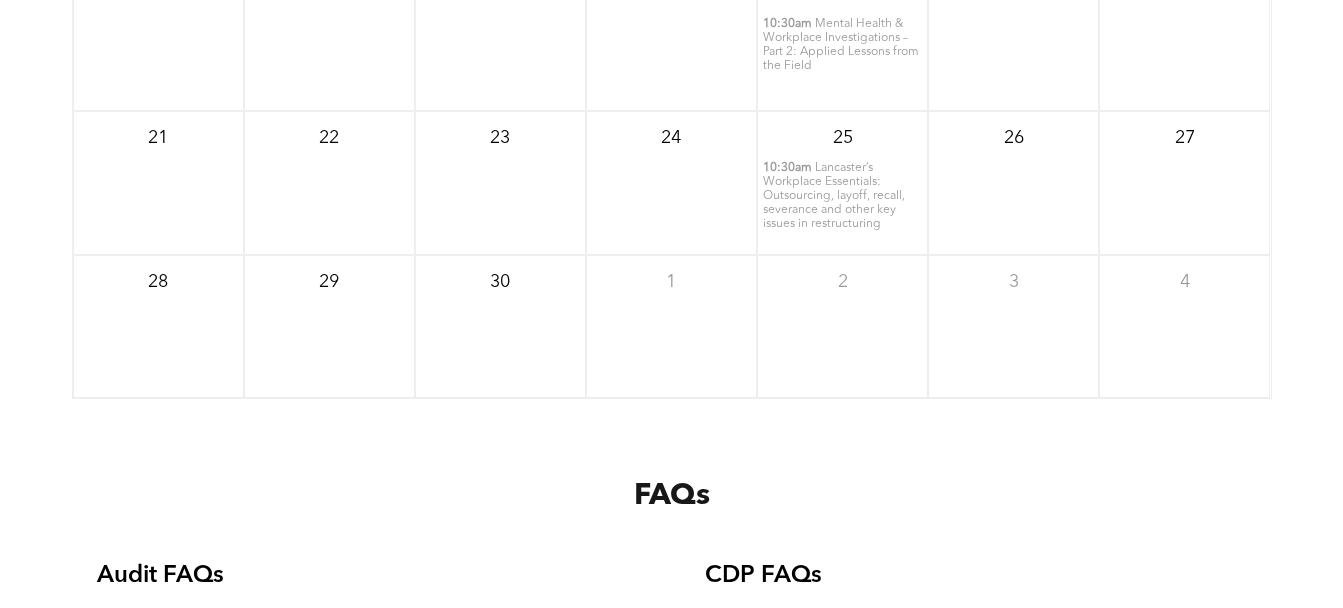 drag, startPoint x: 759, startPoint y: 28, endPoint x: 956, endPoint y: 71, distance: 201.63829 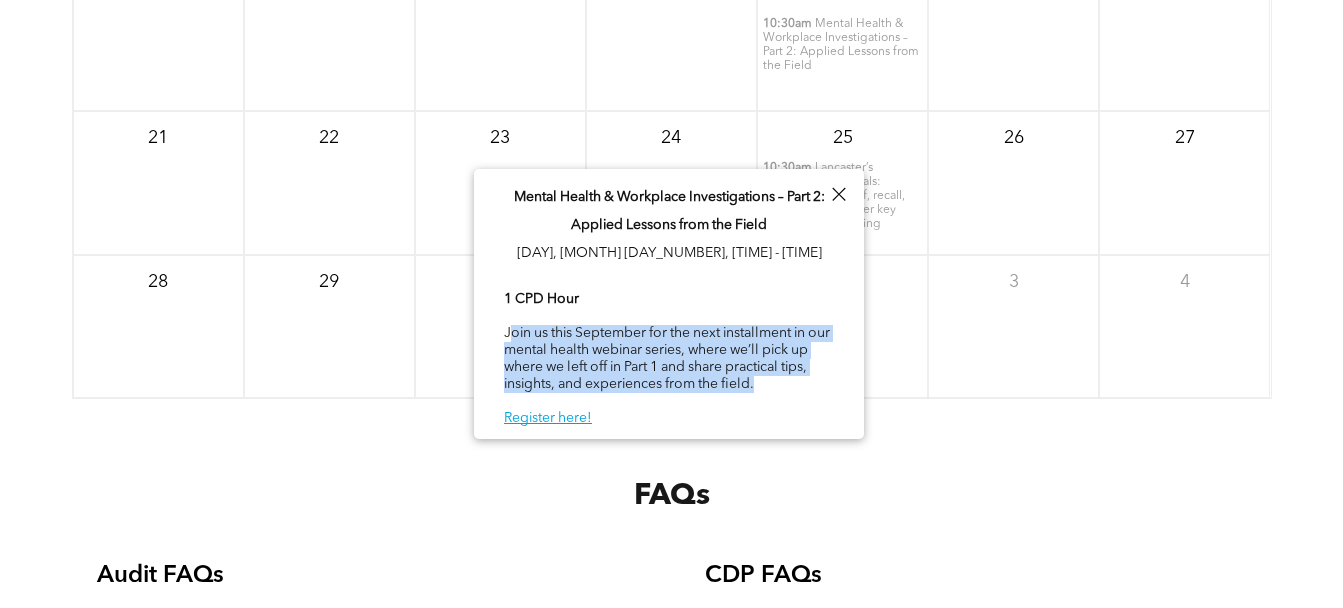 drag, startPoint x: 515, startPoint y: 323, endPoint x: 807, endPoint y: 381, distance: 297.70456 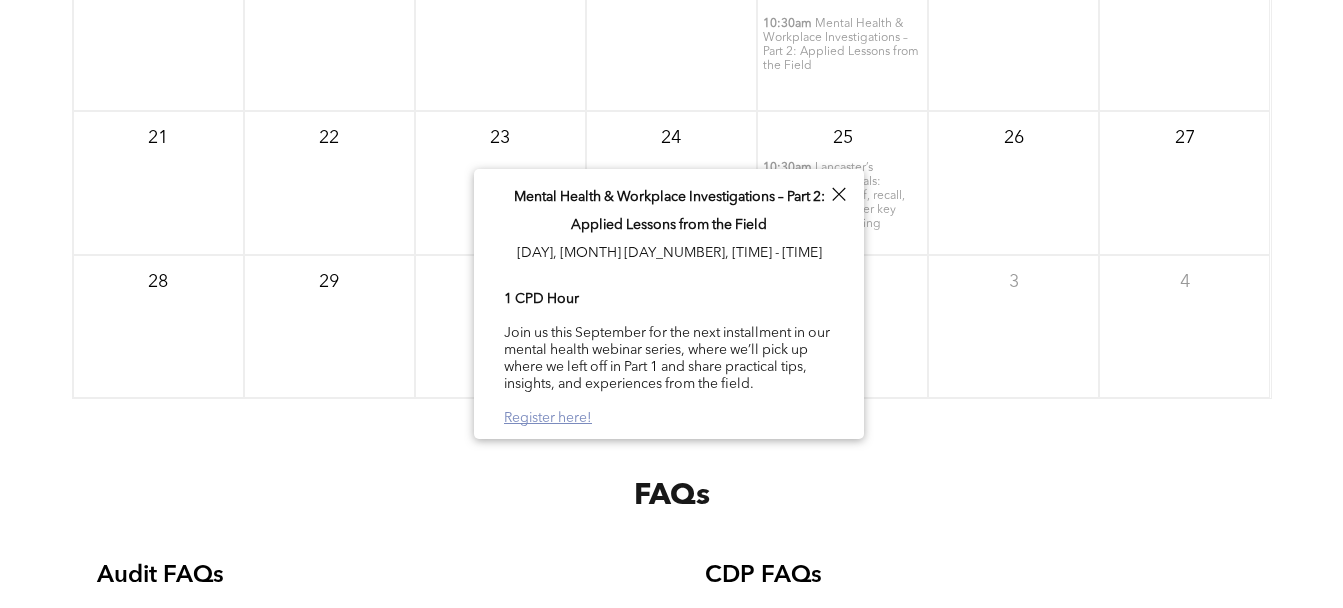 click on "Register here!" at bounding box center [548, 418] 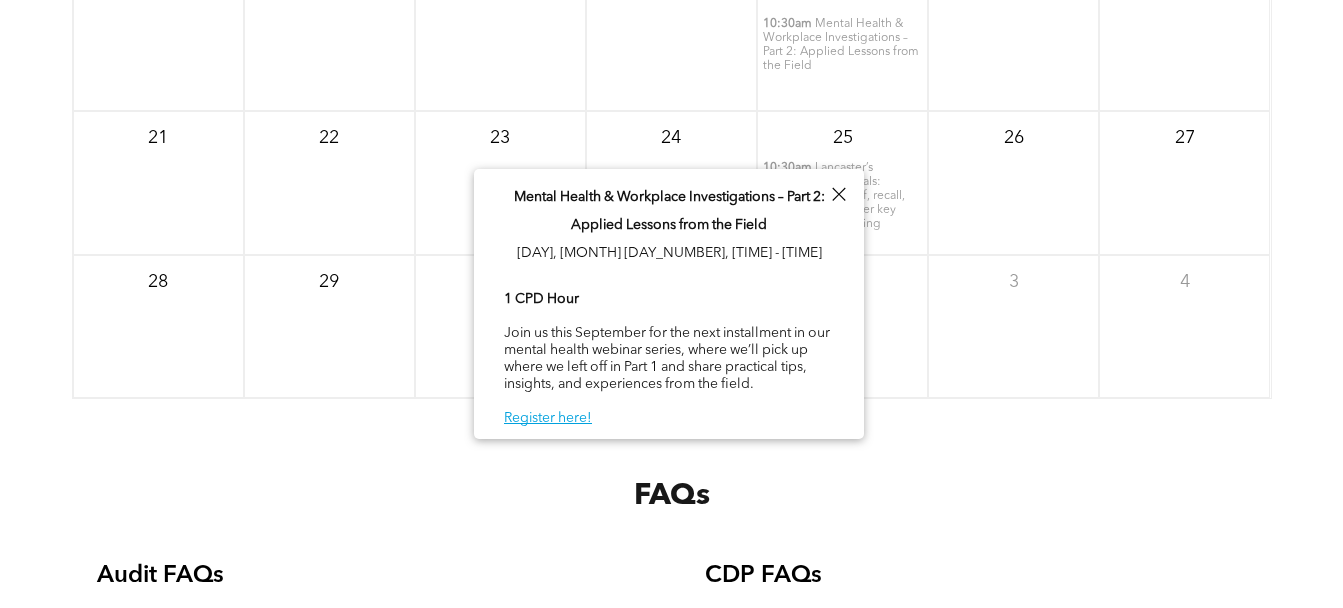 click at bounding box center (838, 194) 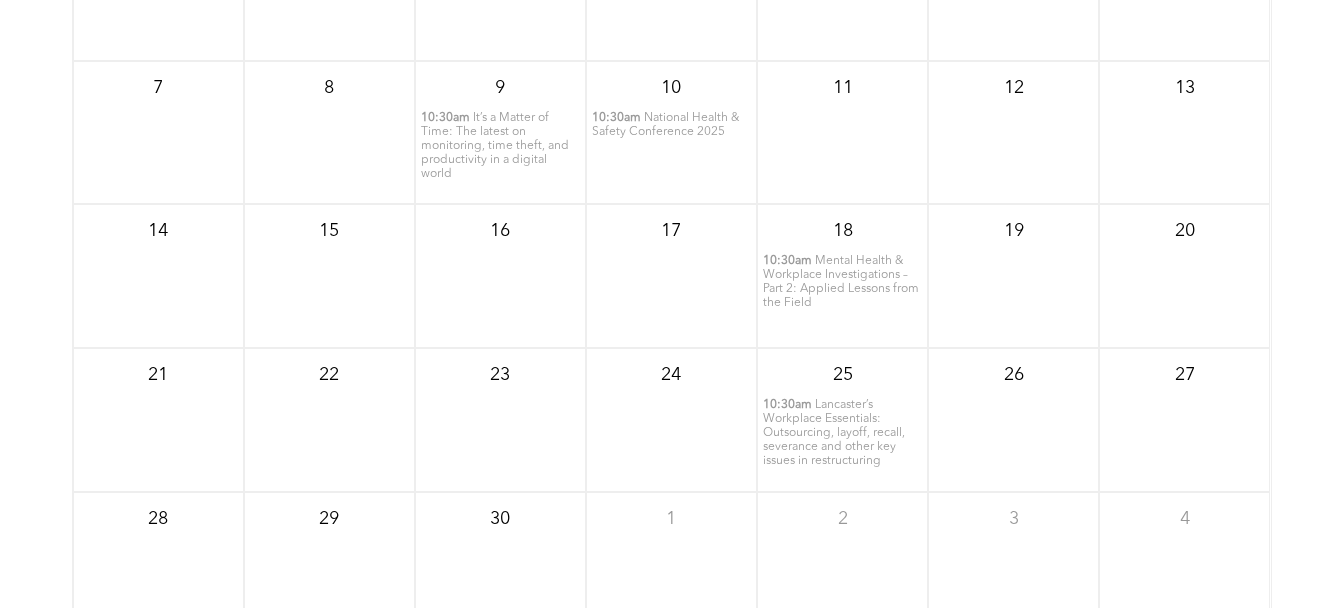 scroll, scrollTop: 2493, scrollLeft: 0, axis: vertical 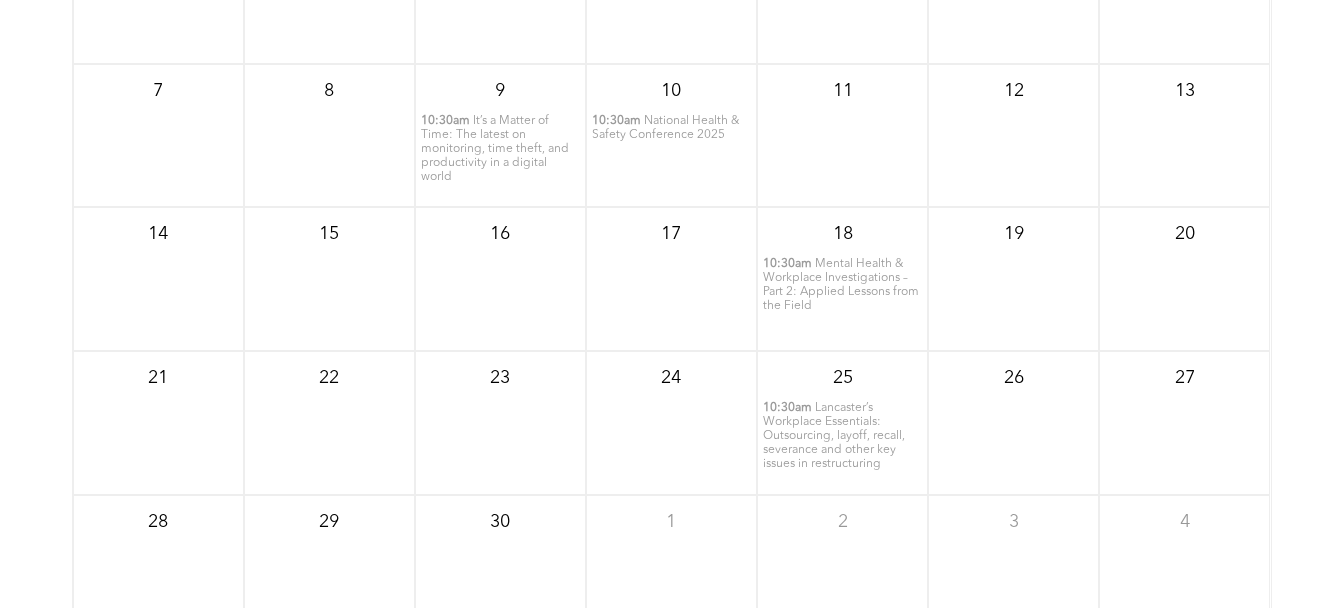 click on "Mental Health & Workplace Investigations – Part 2: Applied Lessons from the Field" at bounding box center [841, 285] 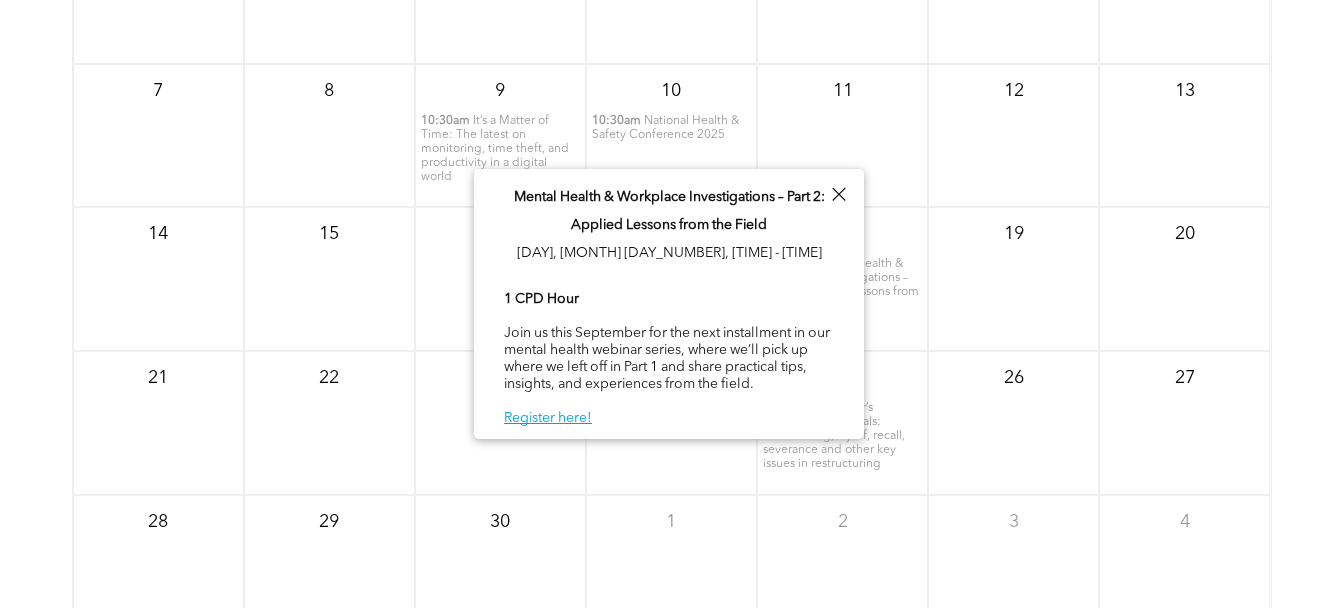 click at bounding box center [838, 194] 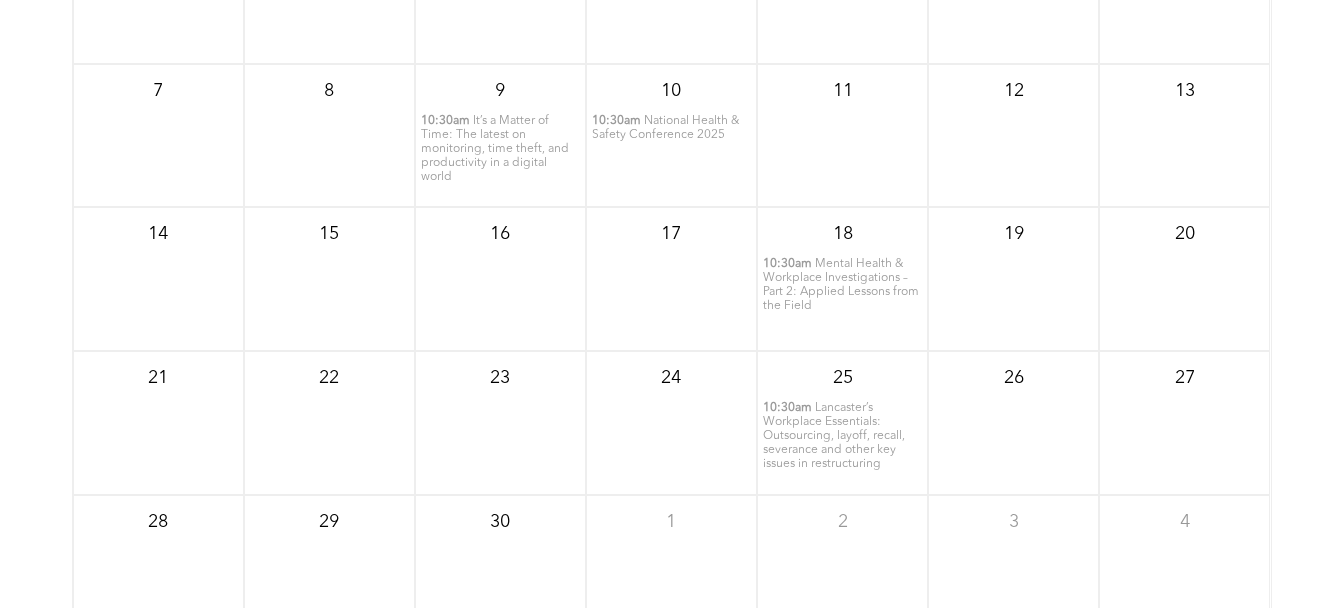 click on "It’s a Matter of Time: The latest on monitoring, time theft, and productivity in a digital world" at bounding box center (495, 149) 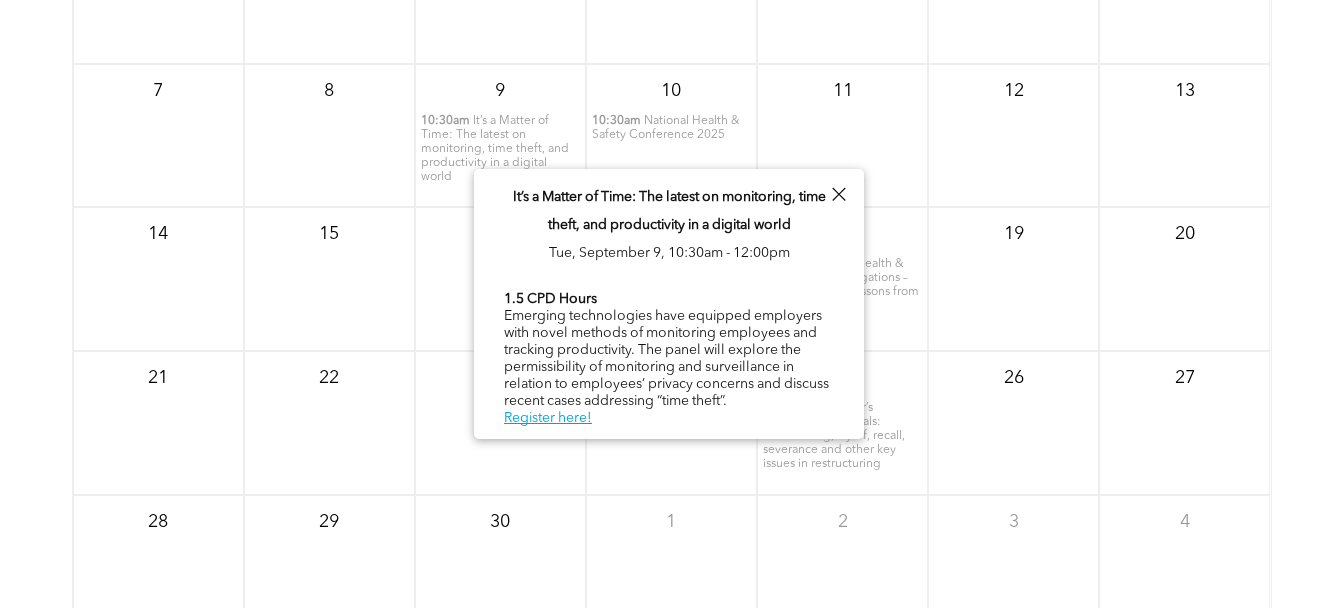 click at bounding box center [838, 194] 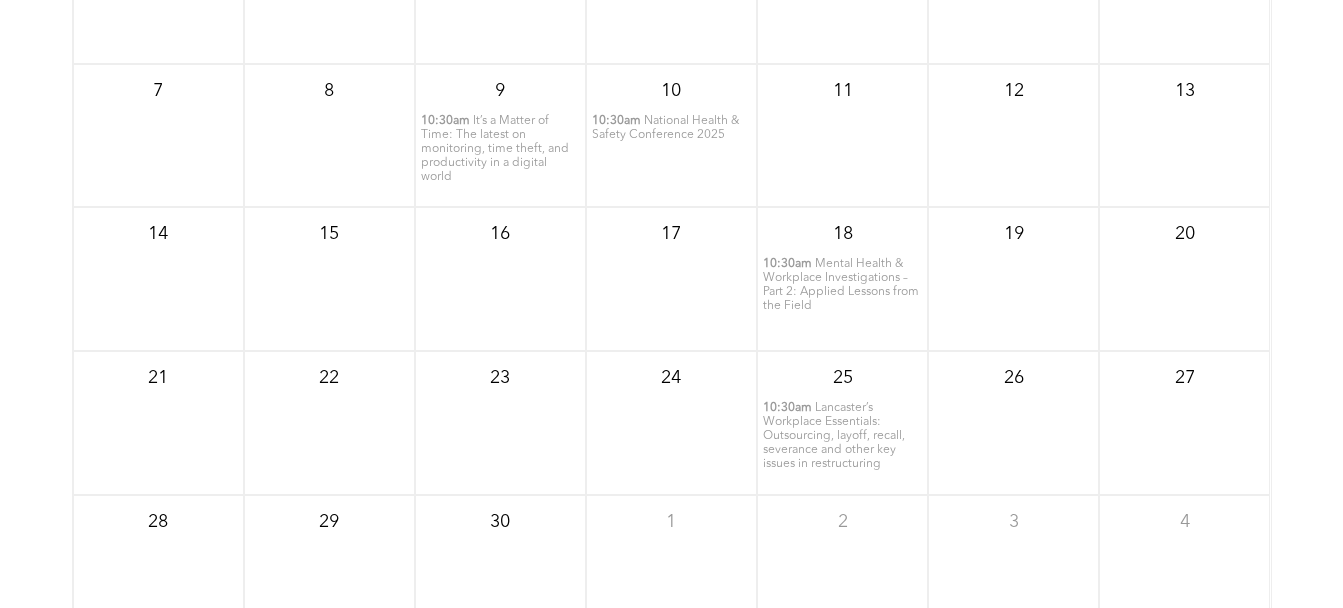 click on "10
10:30am
National Health & Safety Conference 2025" at bounding box center (671, 136) 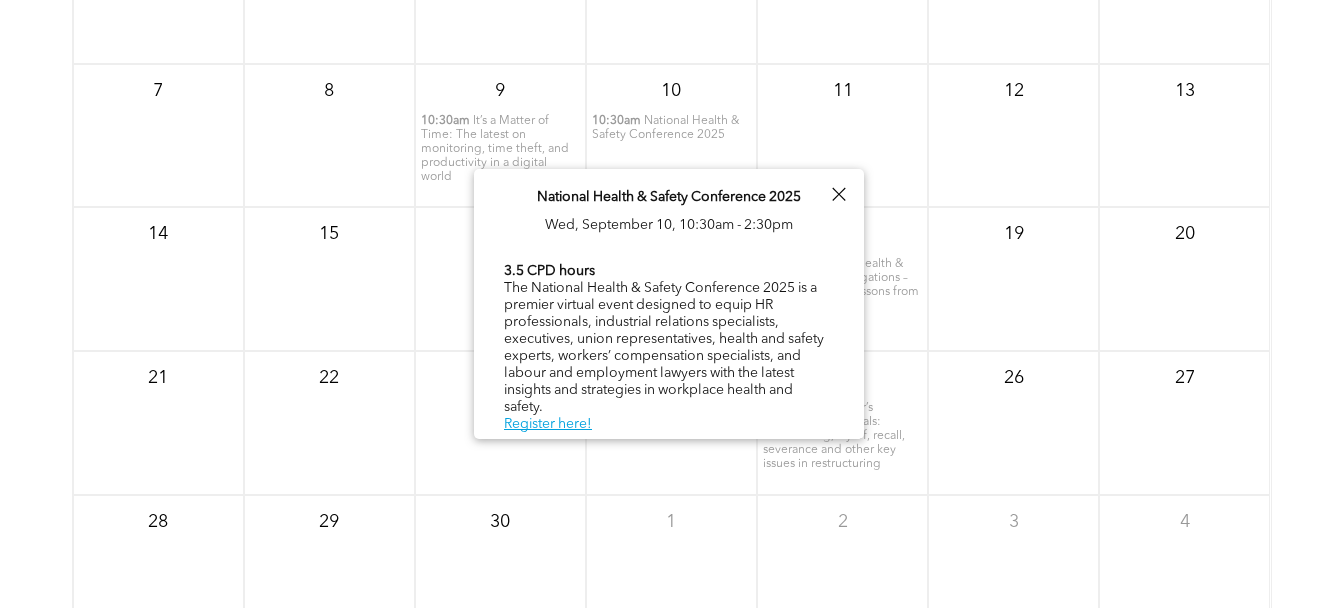 click on "It’s a Matter of Time: The latest on monitoring, time theft, and productivity in a digital world" at bounding box center (495, 149) 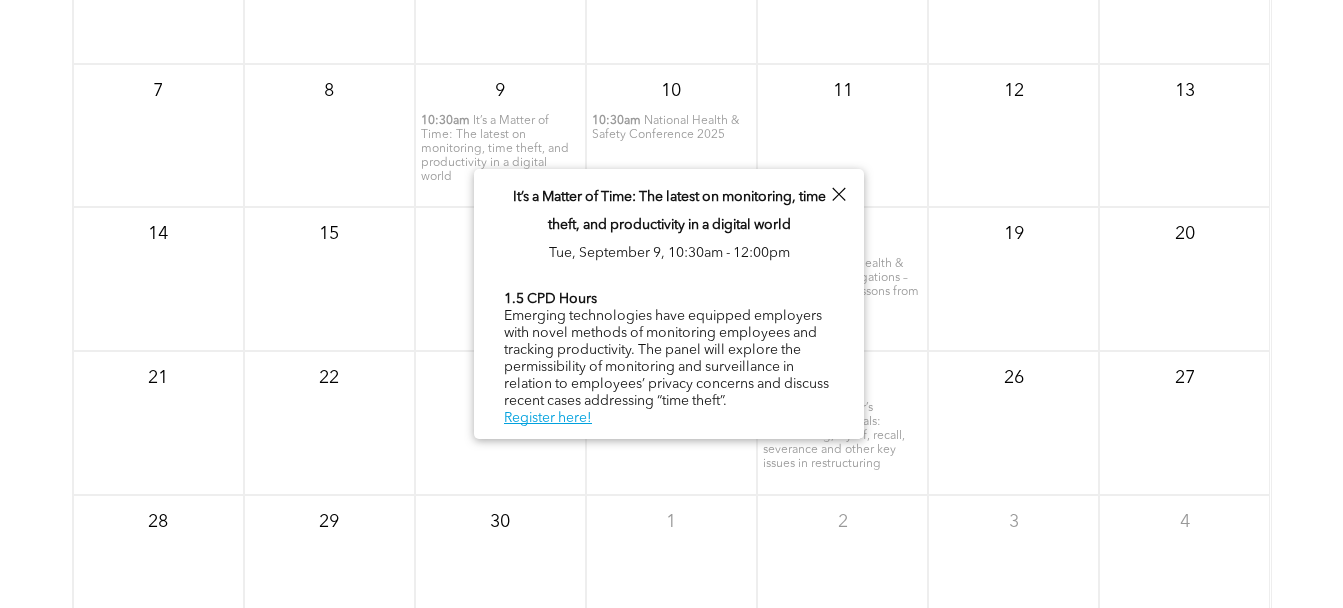 click on "National Health & Safety Conference 2025" at bounding box center (665, 128) 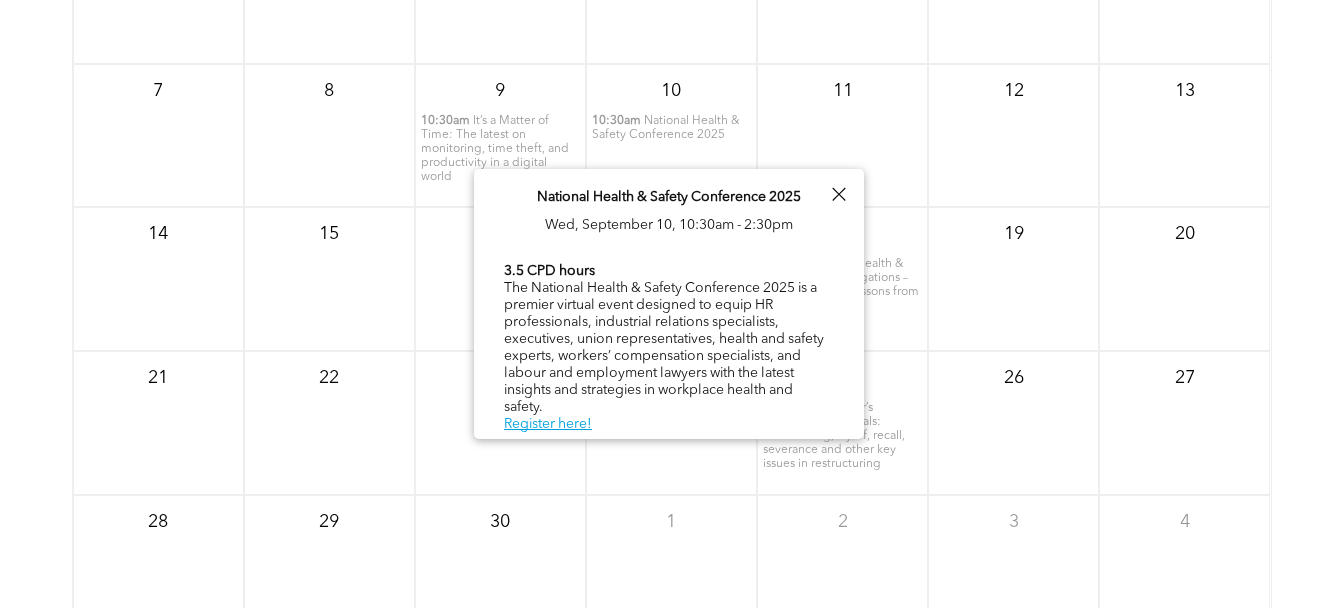 click at bounding box center [838, 194] 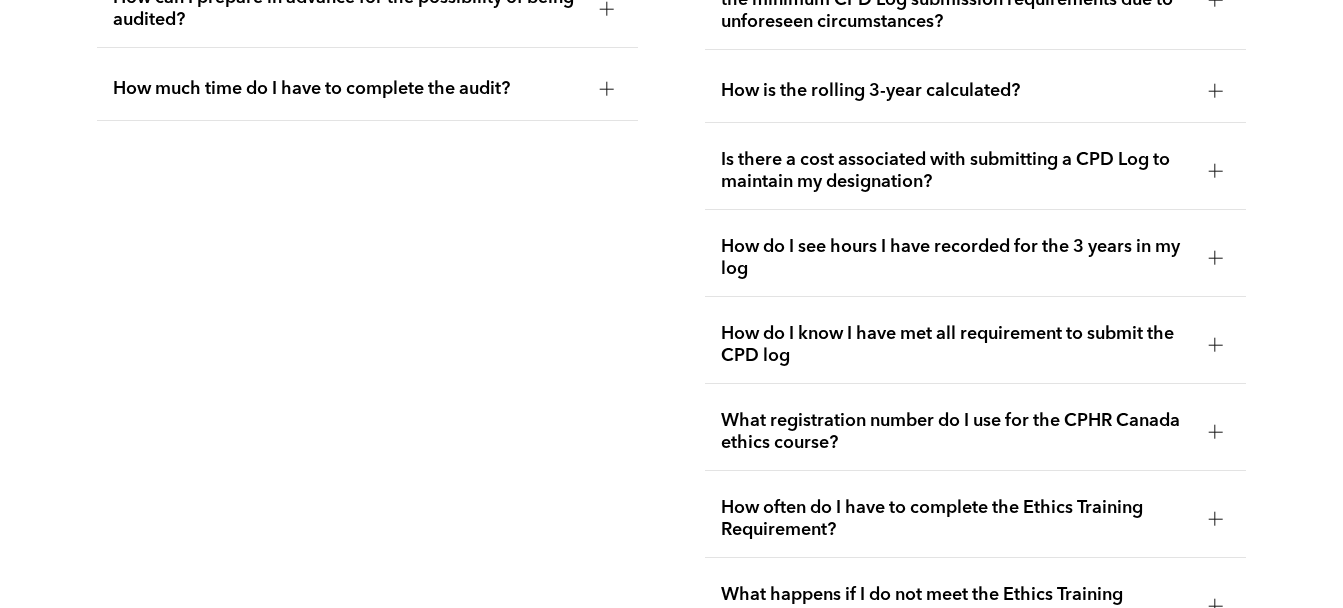 scroll, scrollTop: 3915, scrollLeft: 0, axis: vertical 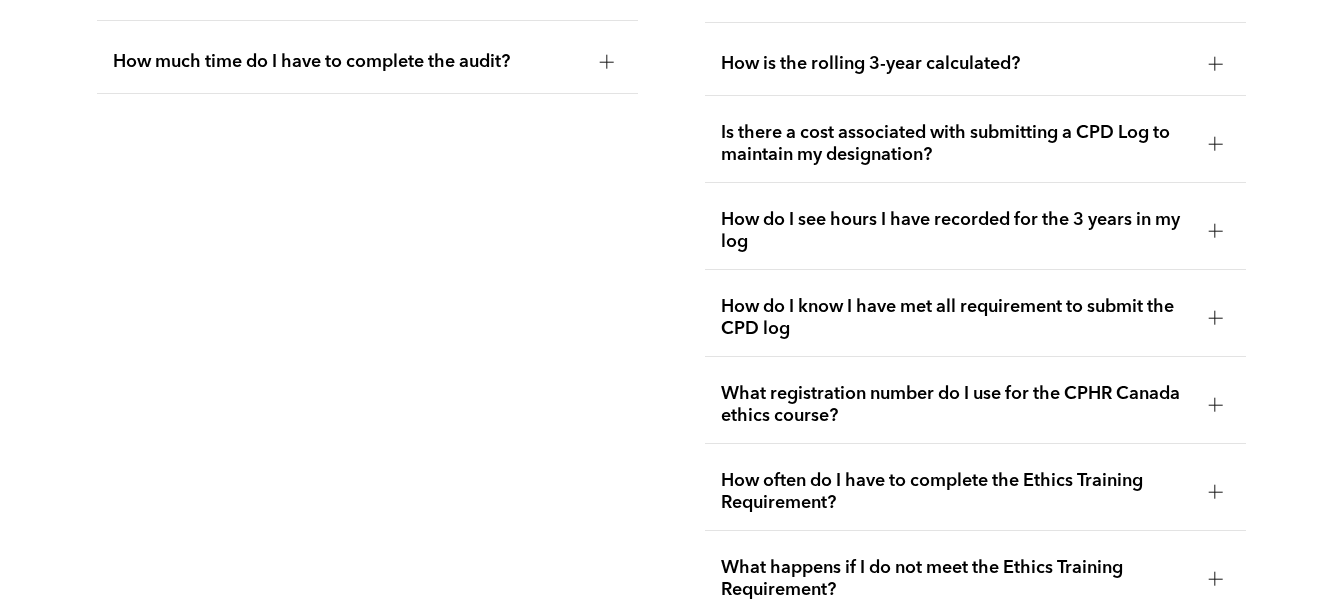 click at bounding box center (1215, 231) 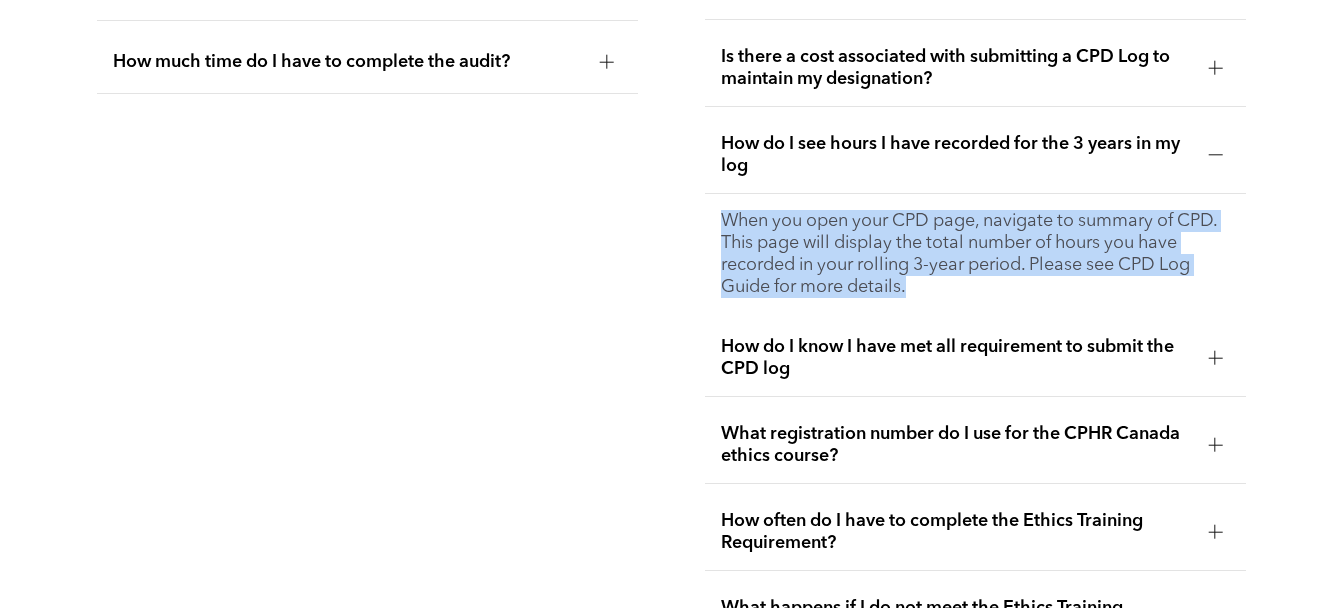 drag, startPoint x: 702, startPoint y: 196, endPoint x: 934, endPoint y: 270, distance: 243.51591 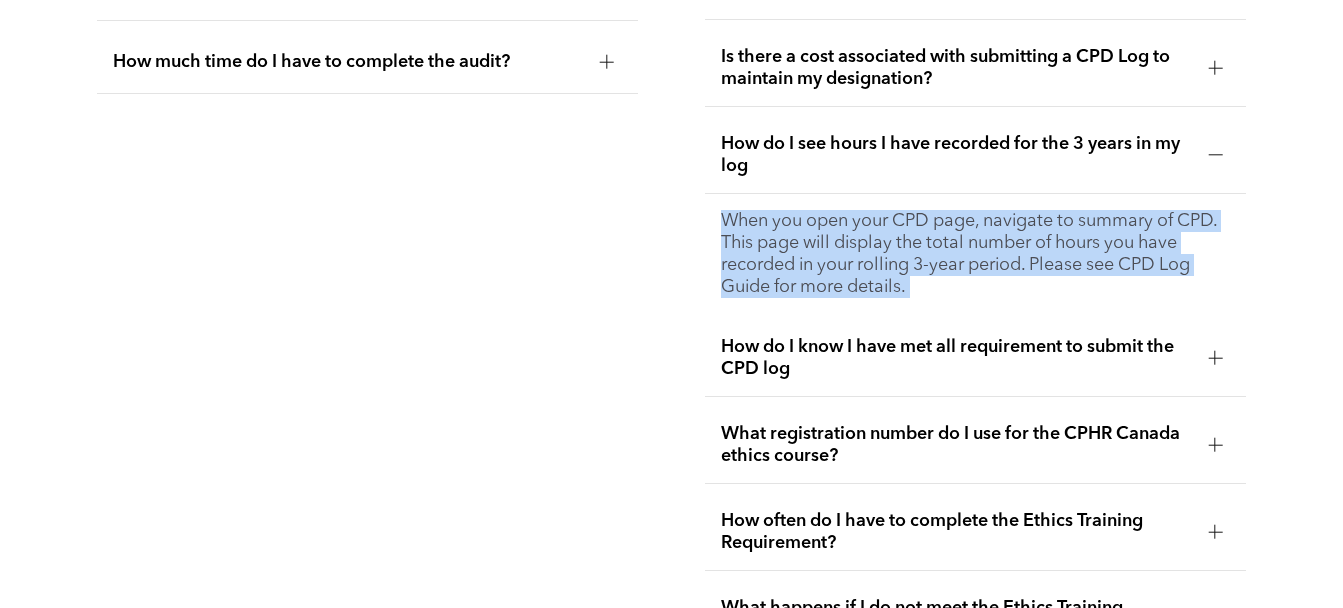 drag, startPoint x: 934, startPoint y: 270, endPoint x: 741, endPoint y: 197, distance: 206.34438 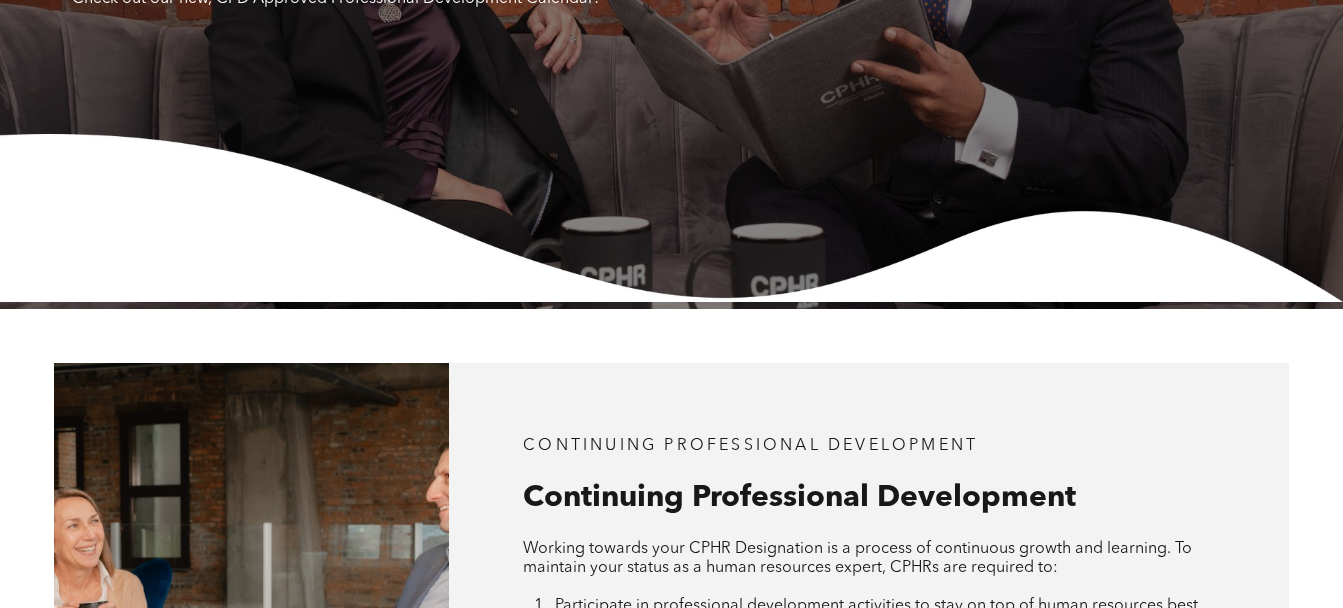 scroll, scrollTop: 252, scrollLeft: 0, axis: vertical 